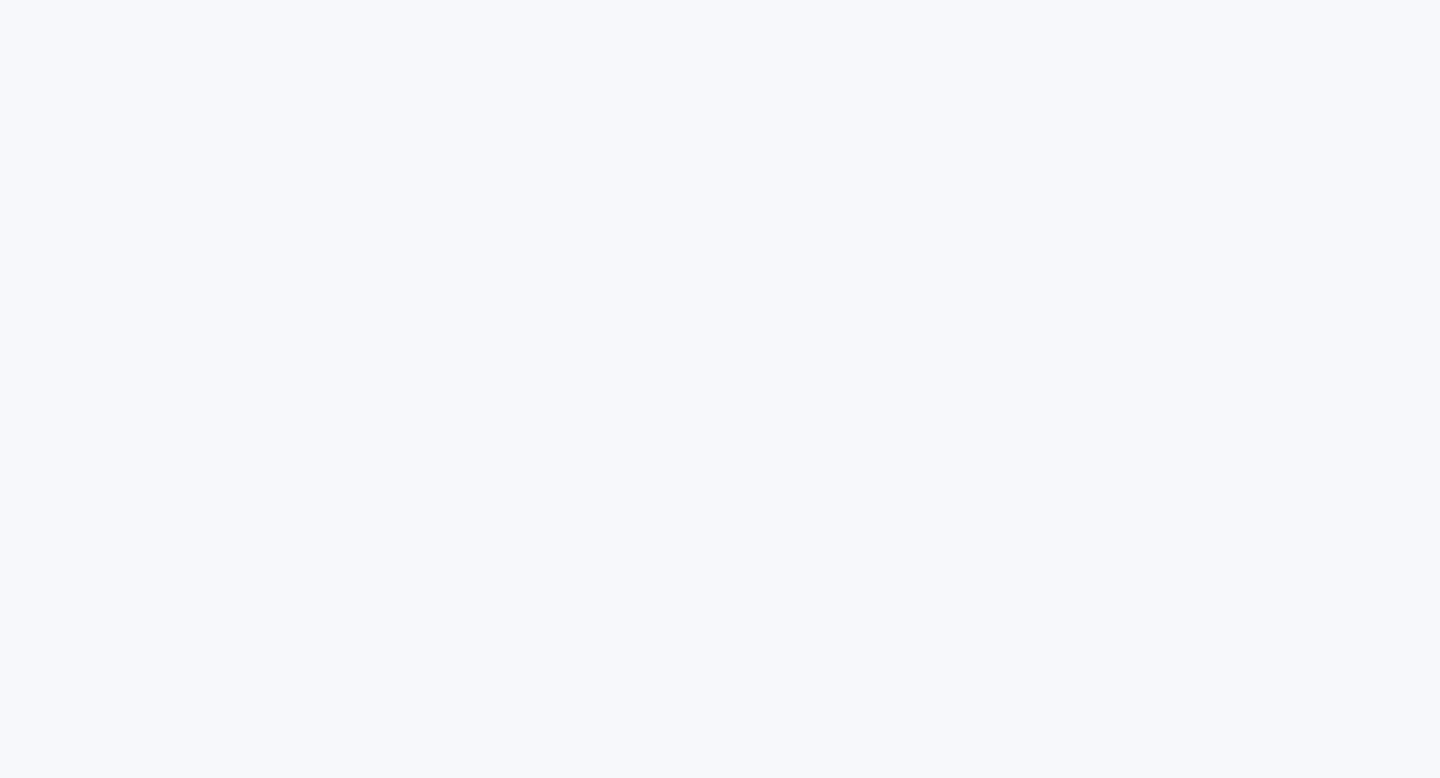 scroll, scrollTop: 0, scrollLeft: 0, axis: both 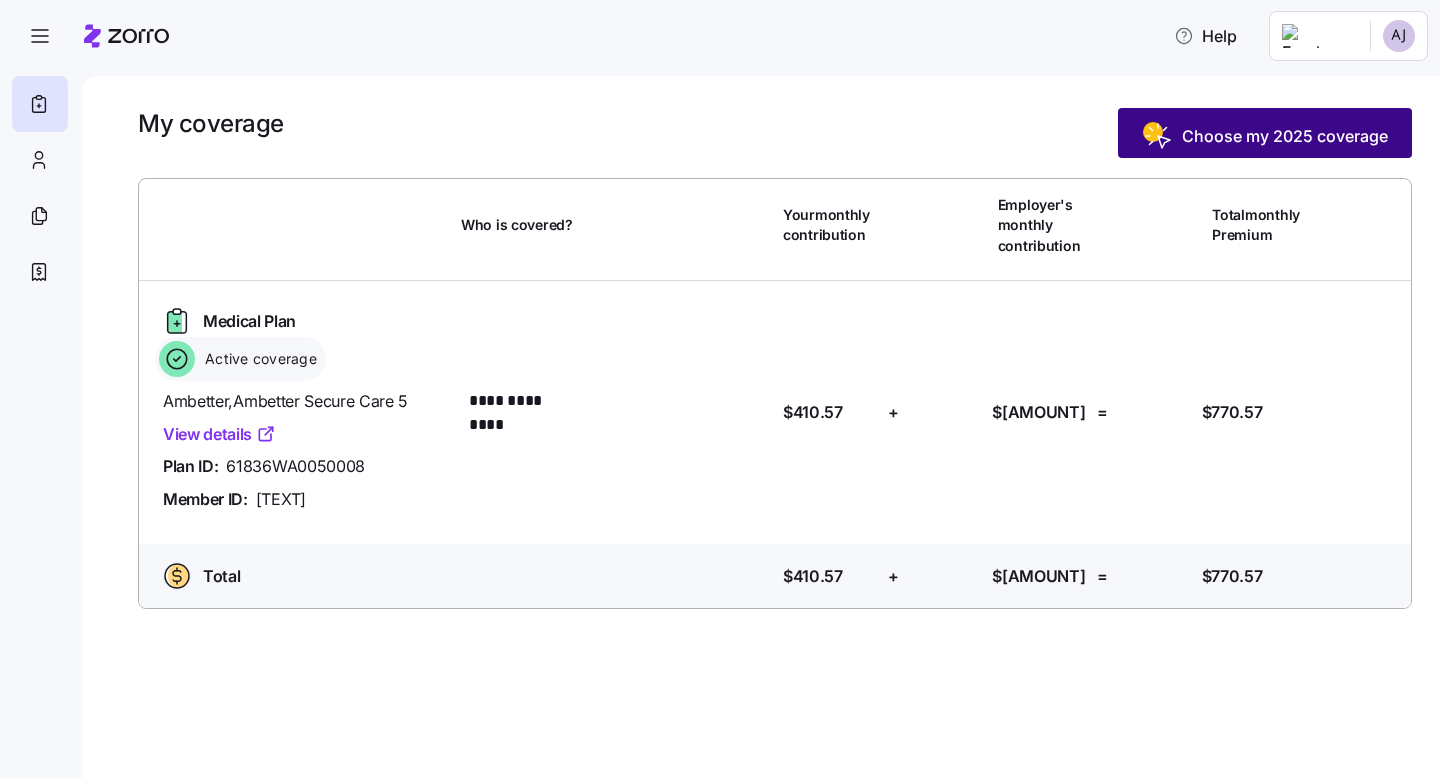 click on "Choose my 2025 coverage" at bounding box center (1285, 136) 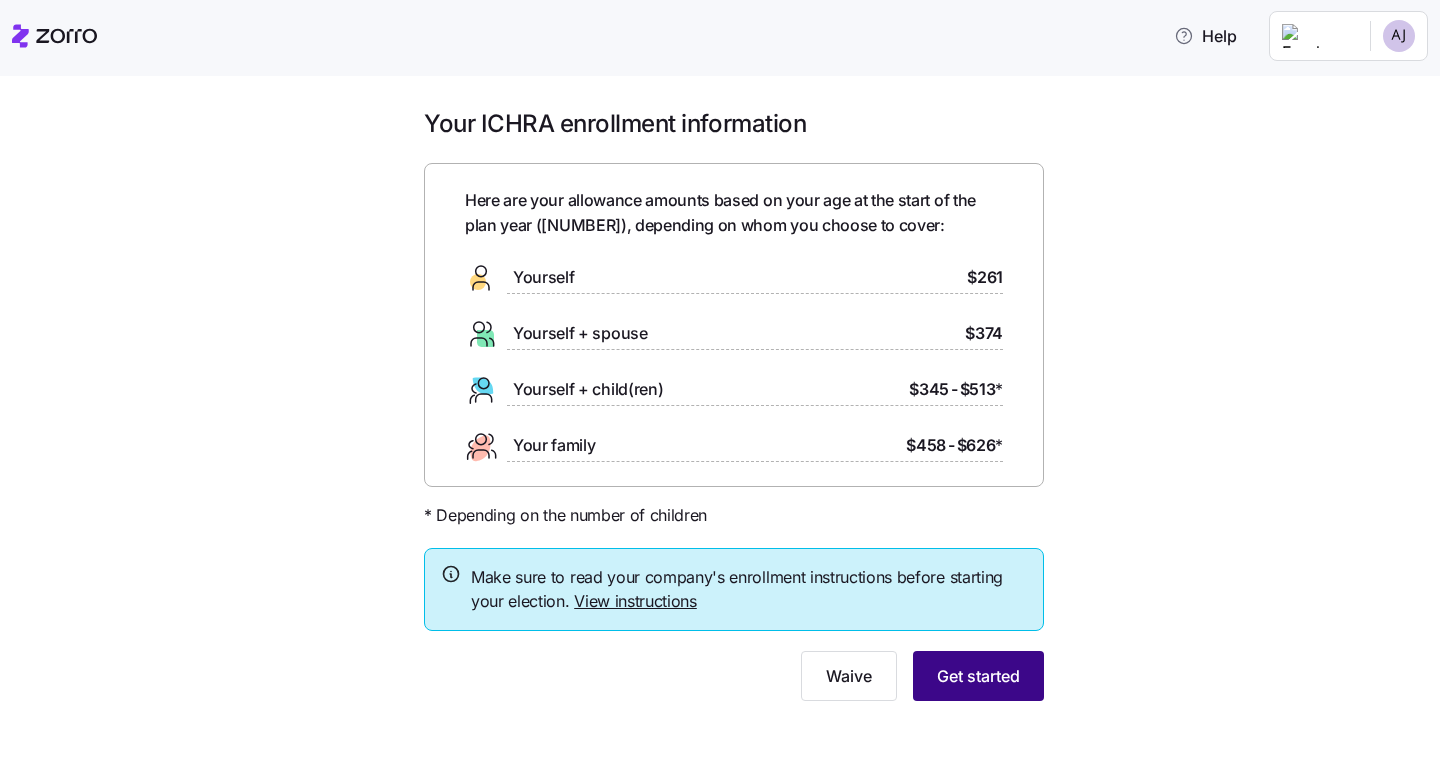 click on "Get started" at bounding box center [978, 676] 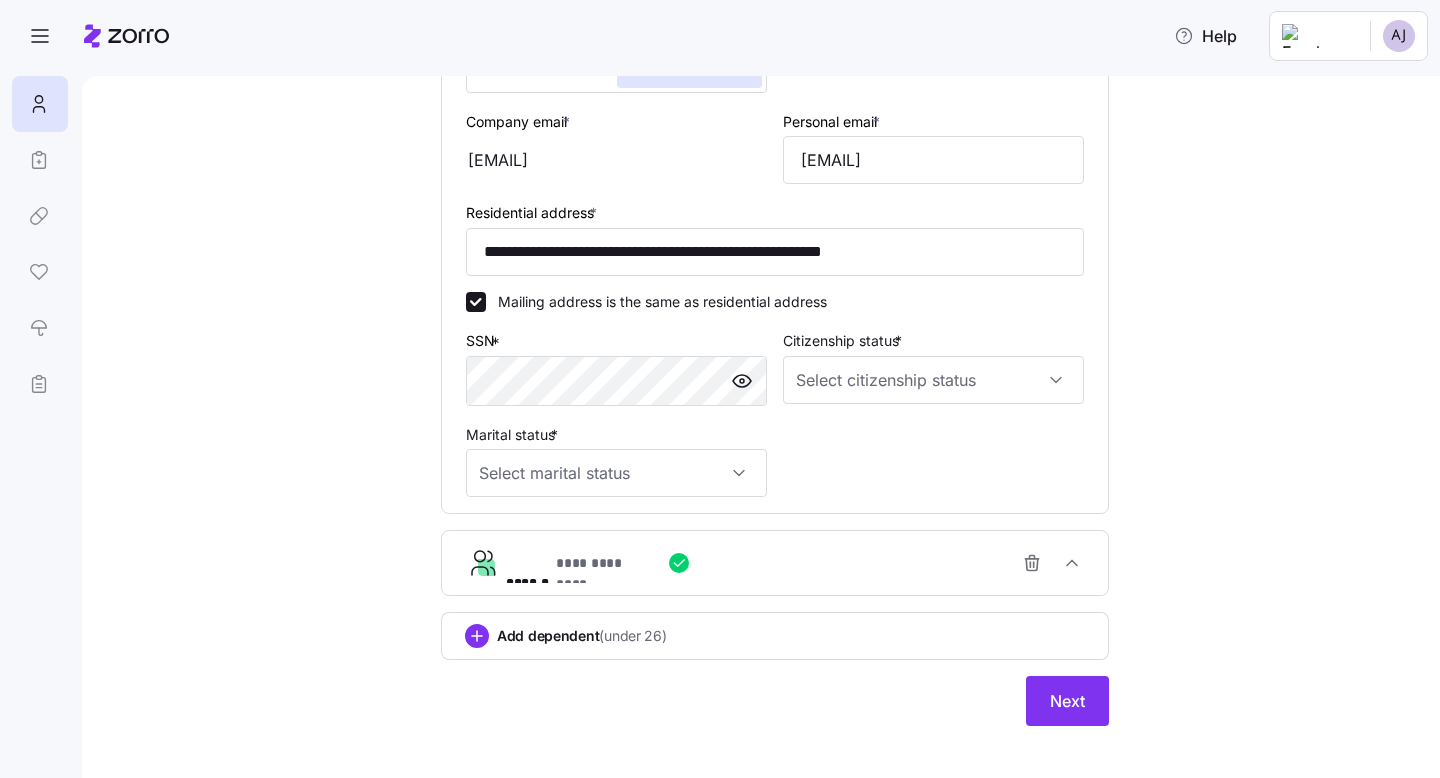 scroll, scrollTop: 568, scrollLeft: 0, axis: vertical 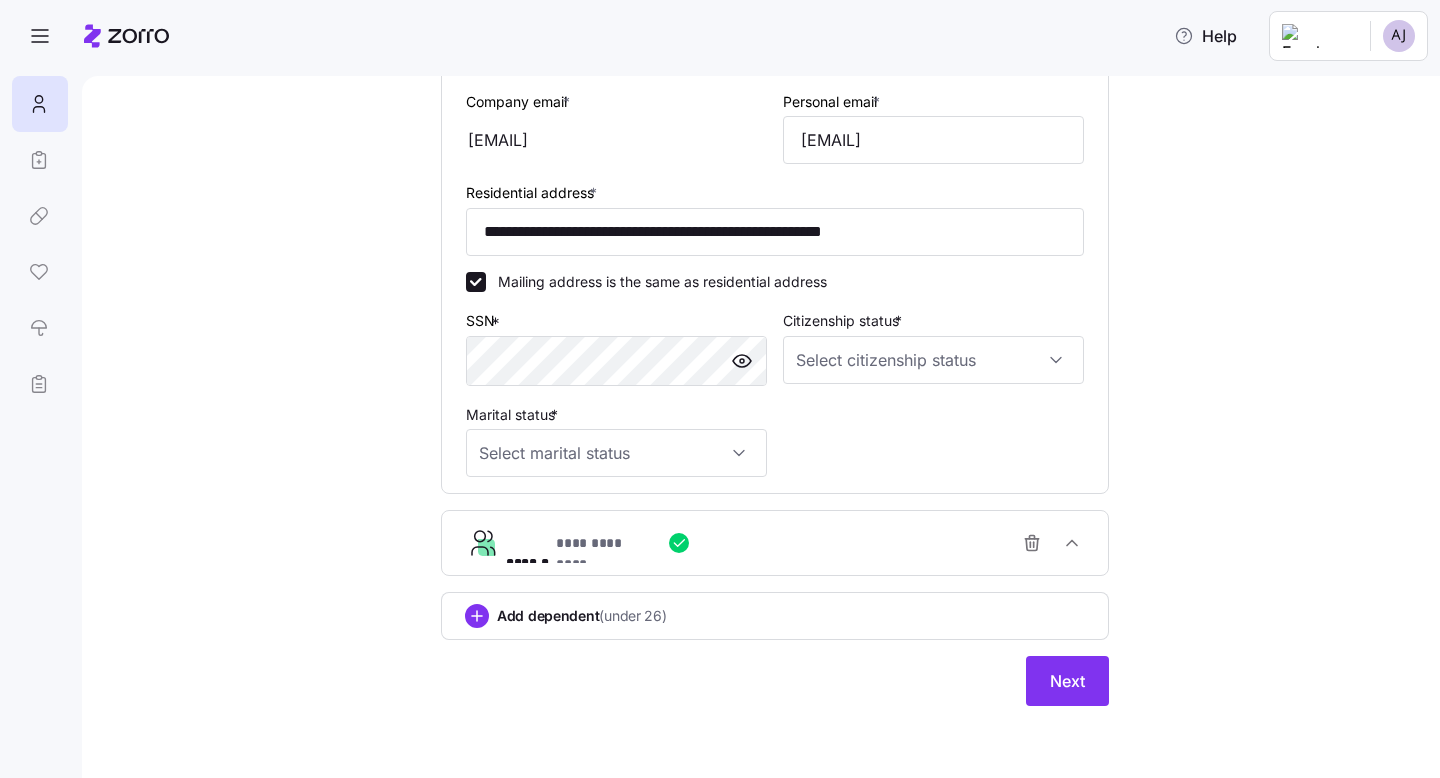 click on "**********" at bounding box center [783, 543] 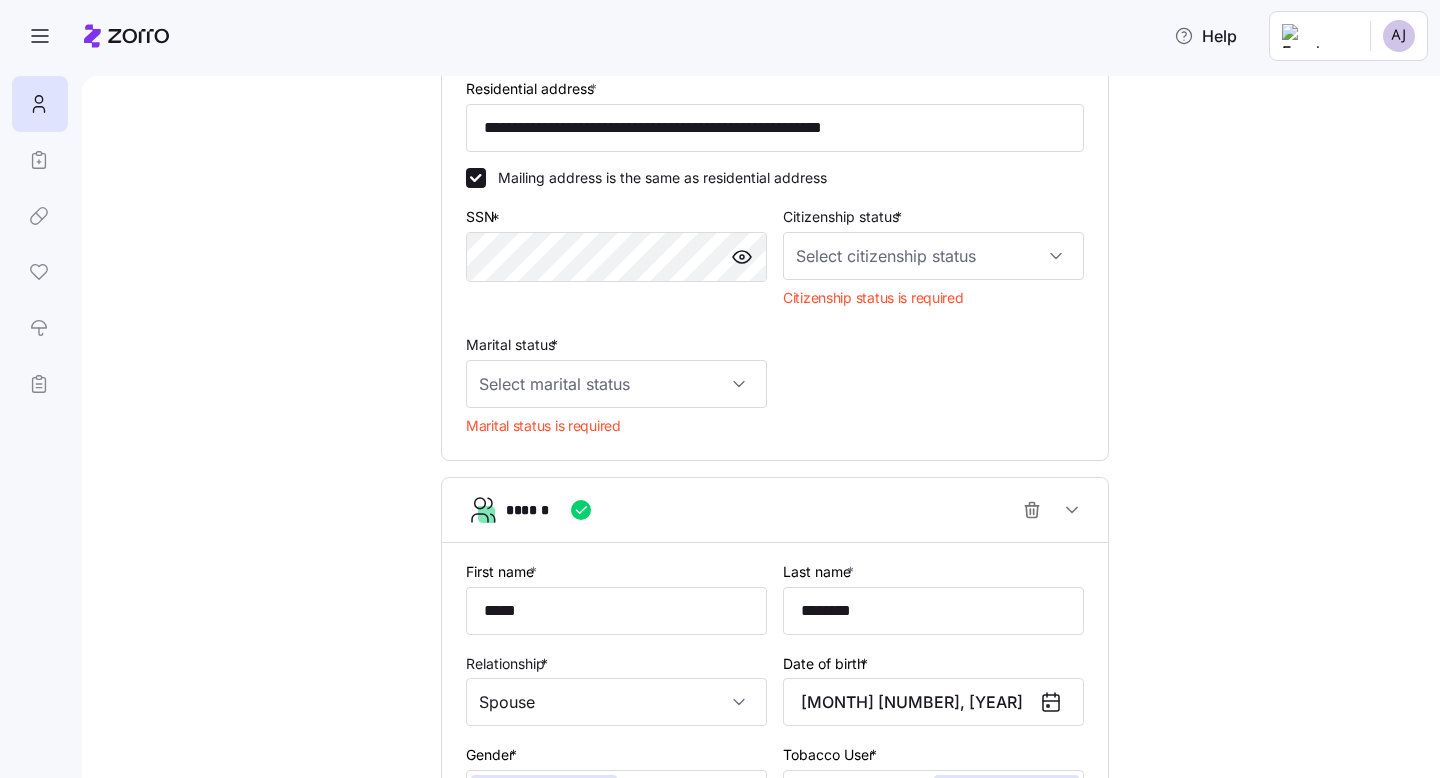 scroll, scrollTop: 679, scrollLeft: 0, axis: vertical 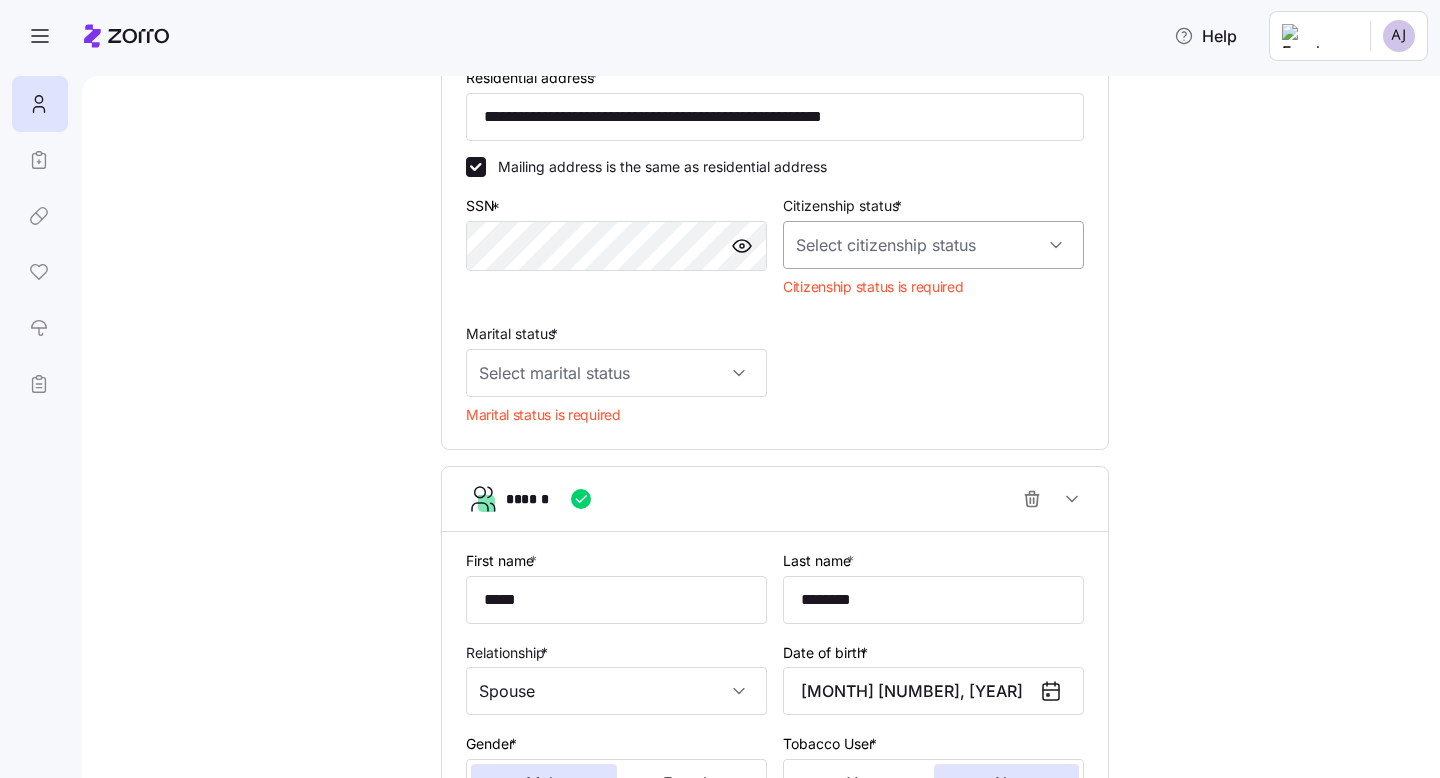 click on "Citizenship status  *" at bounding box center [933, 245] 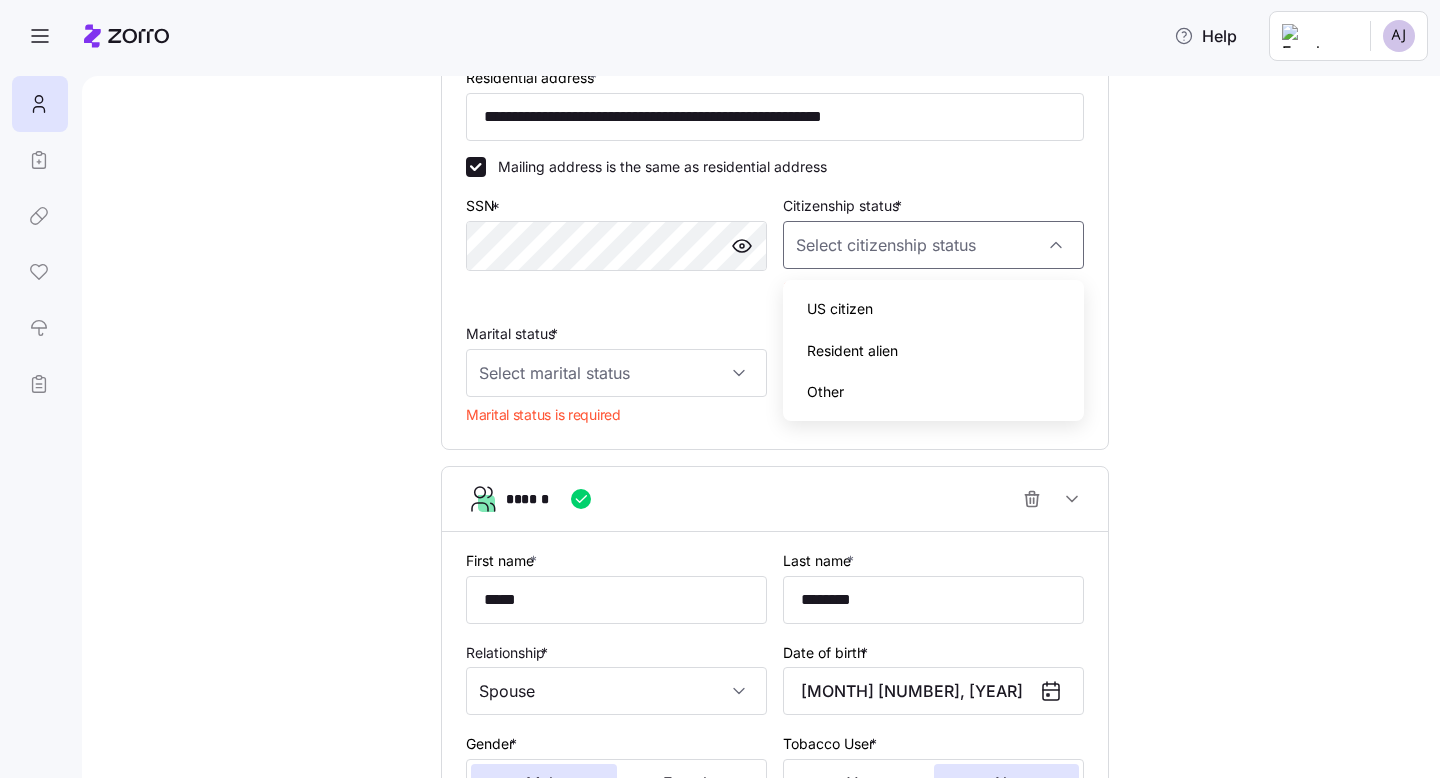 click on "US citizen" at bounding box center (840, 309) 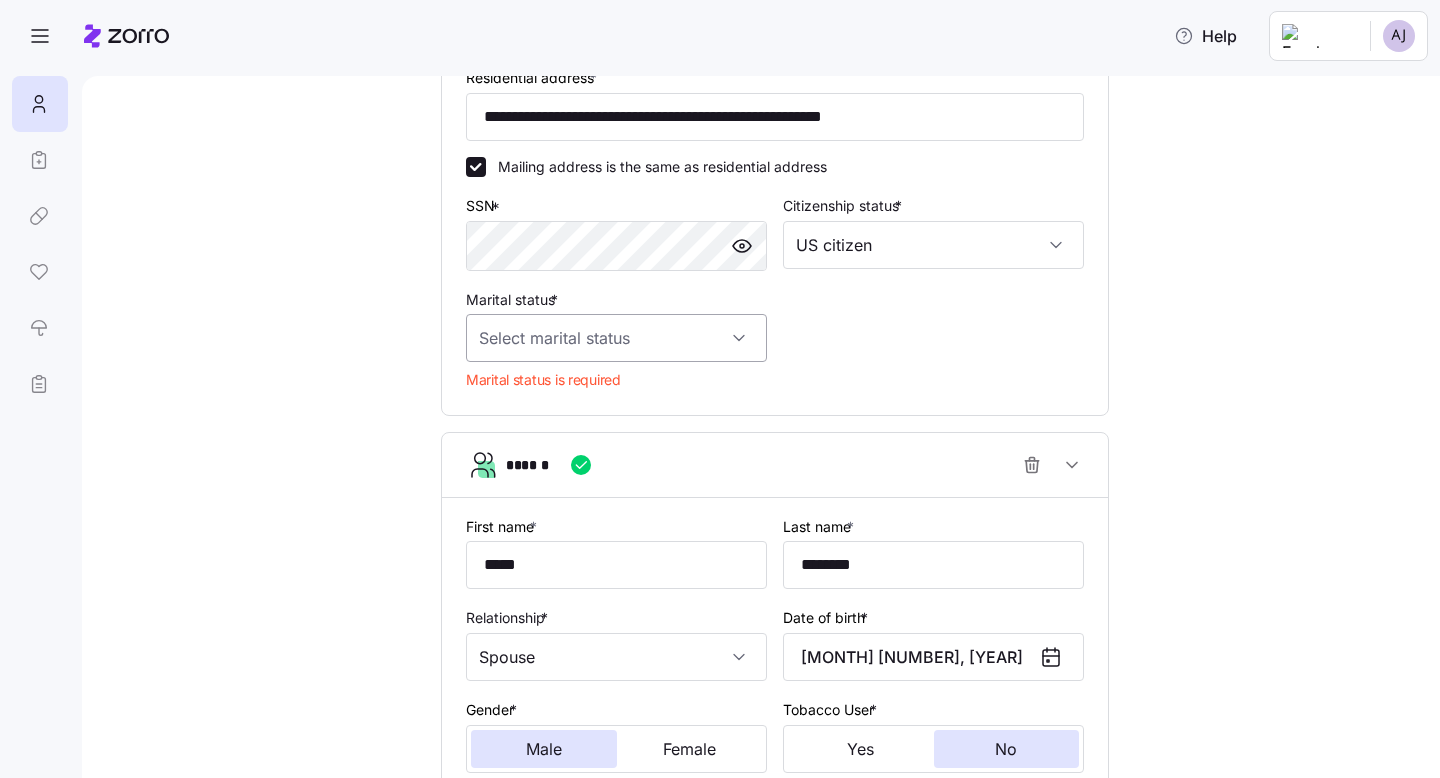 click on "Marital status  *" at bounding box center (616, 338) 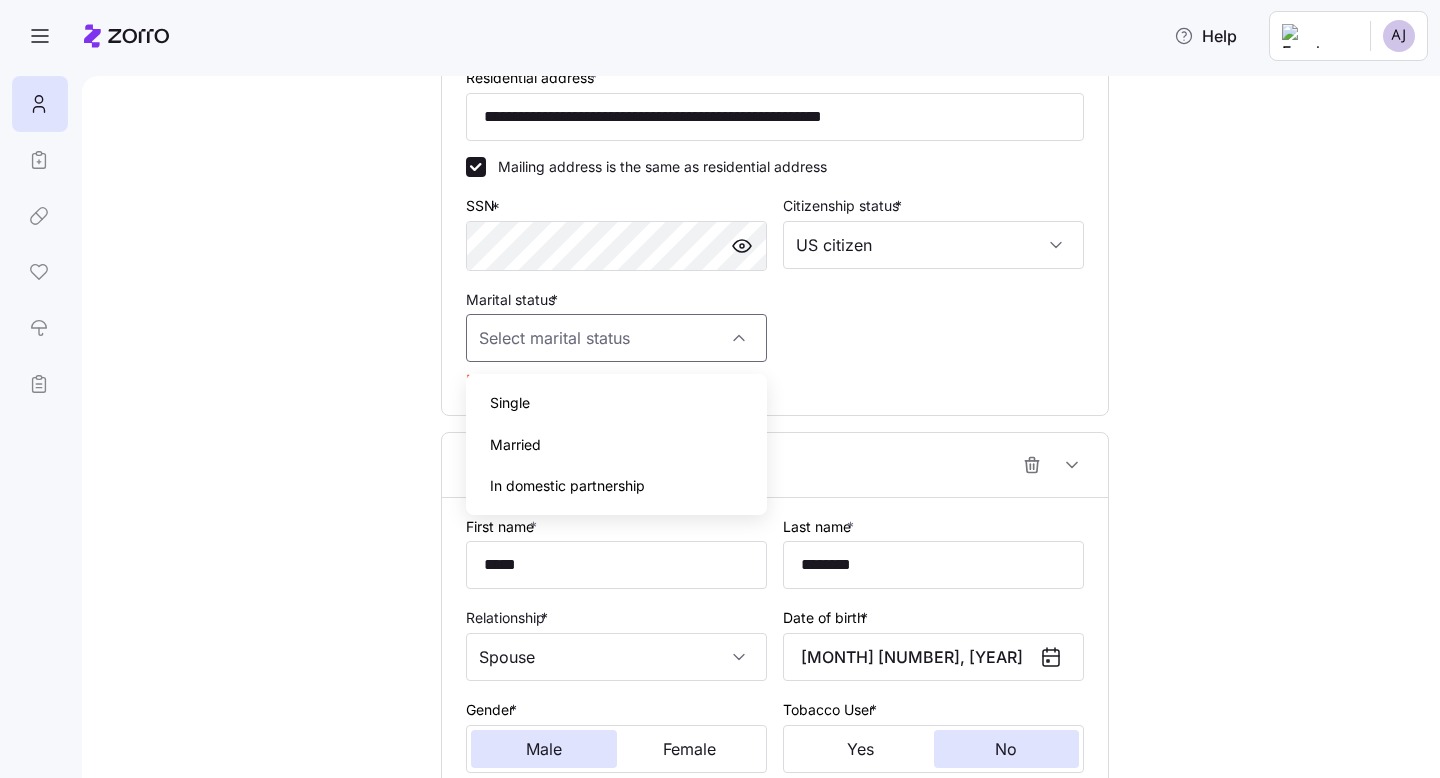 click on "Married" at bounding box center (616, 445) 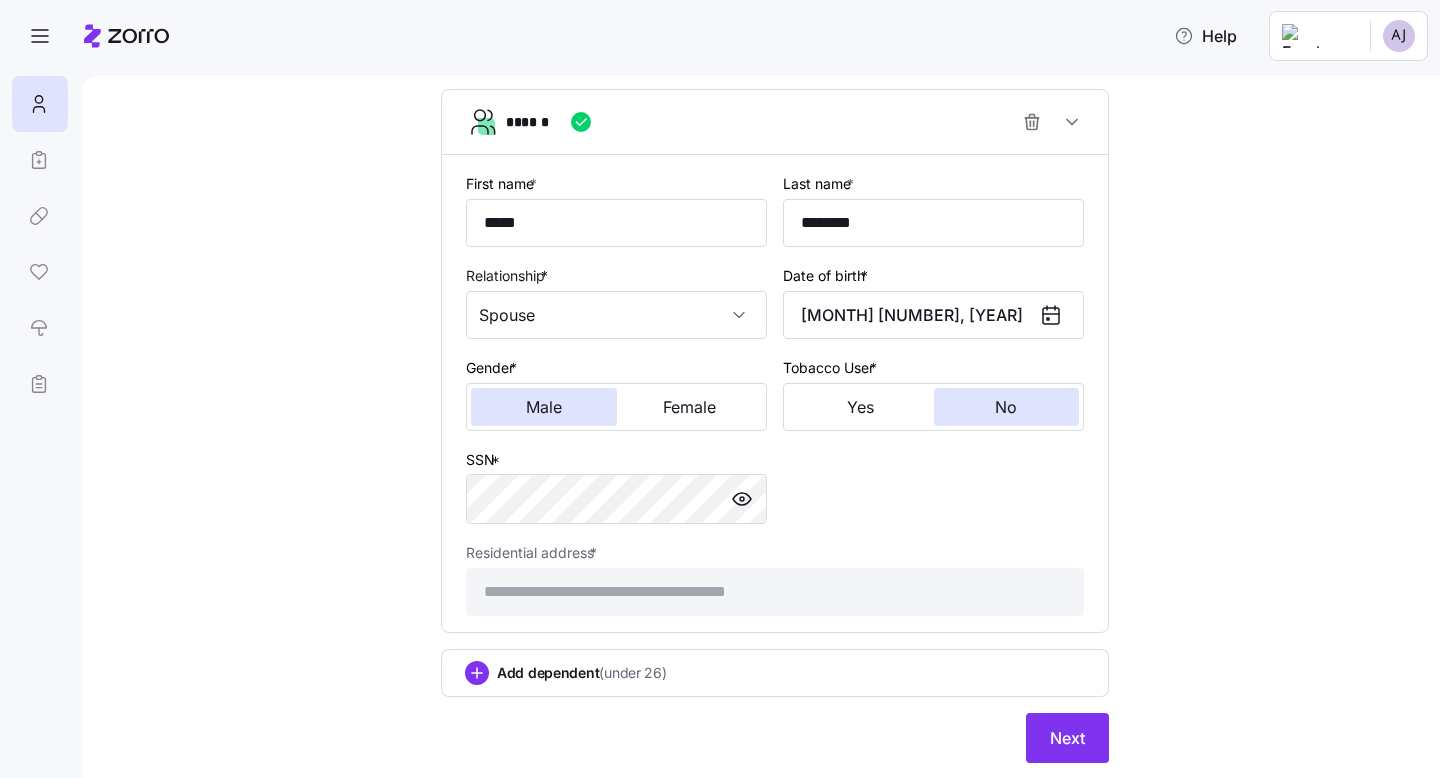 scroll, scrollTop: 1048, scrollLeft: 0, axis: vertical 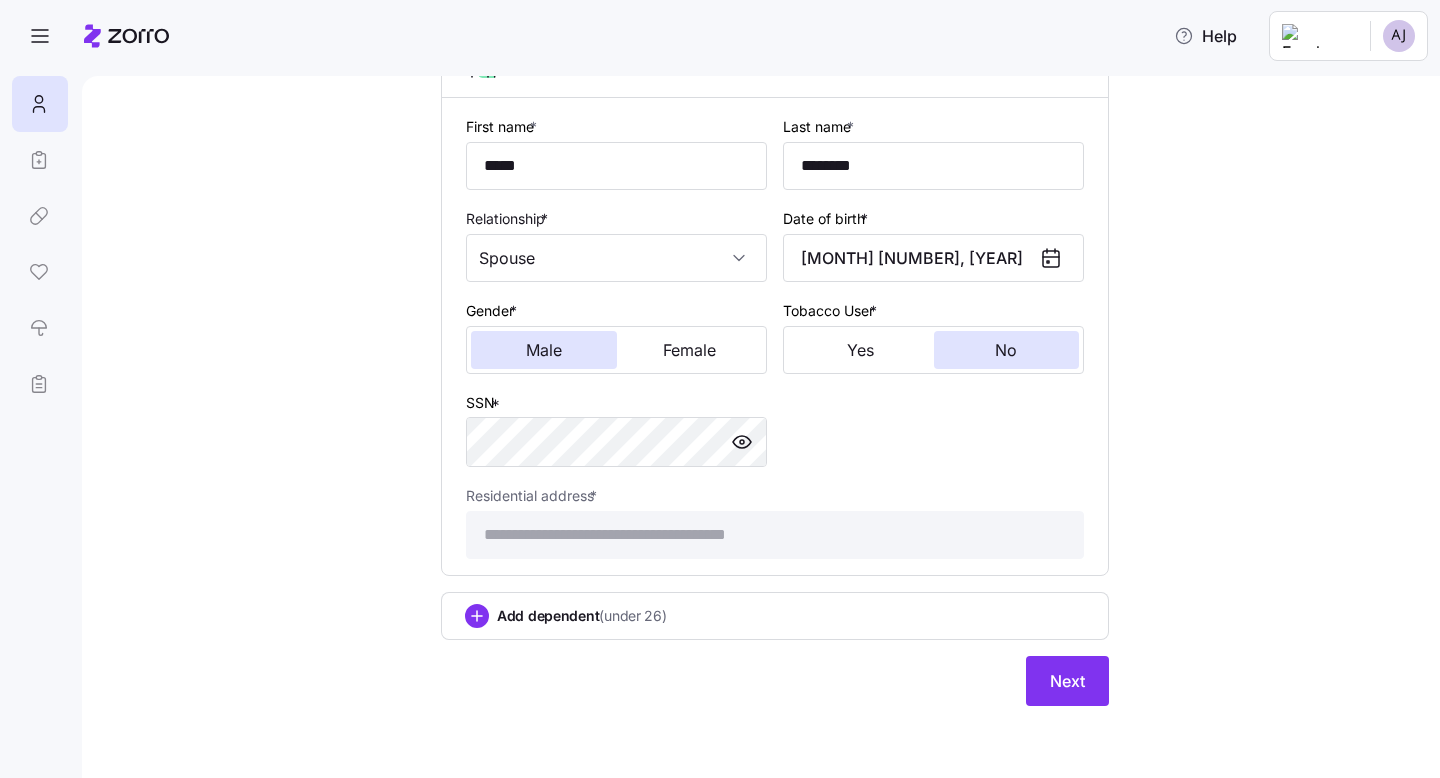 click on "Add dependent  (under 26)" at bounding box center [775, 616] 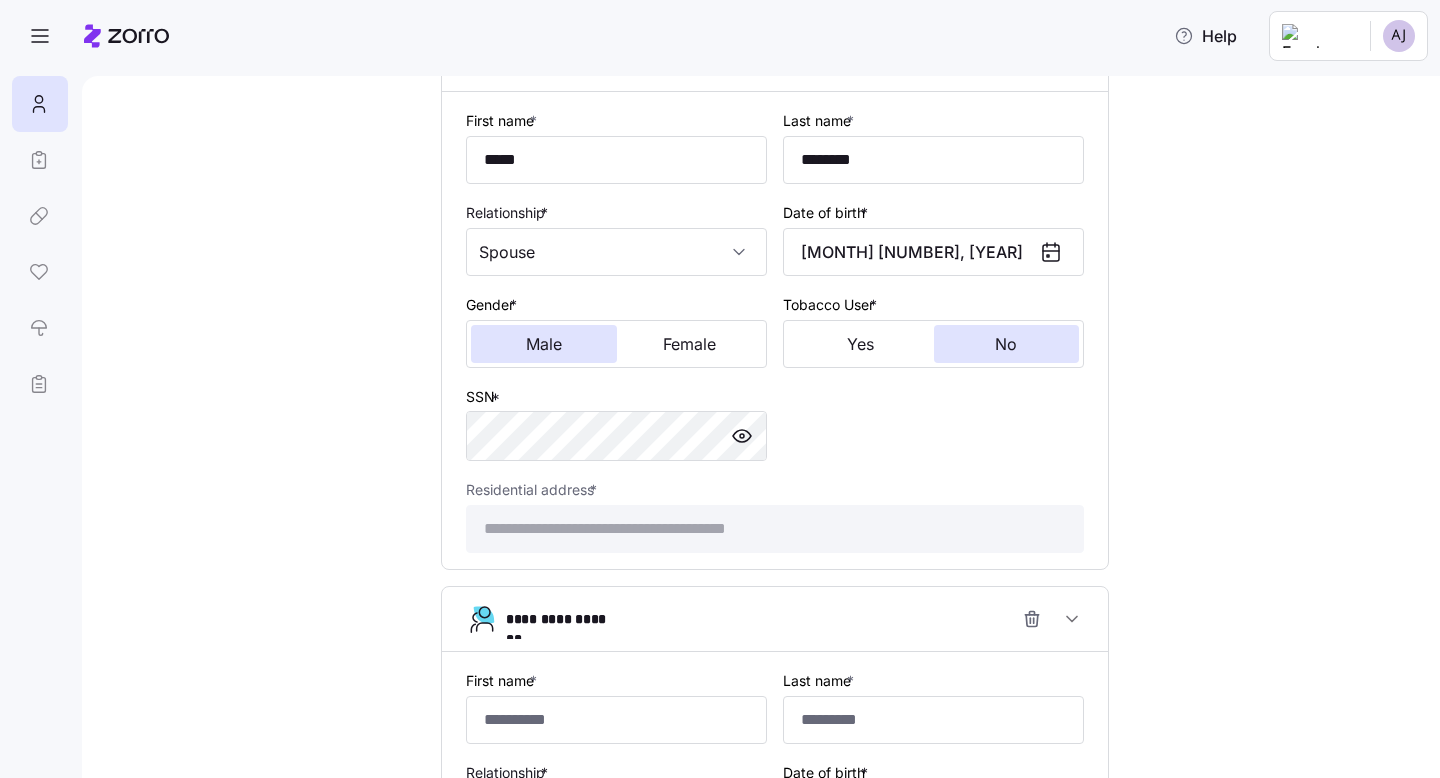 scroll, scrollTop: 1412, scrollLeft: 0, axis: vertical 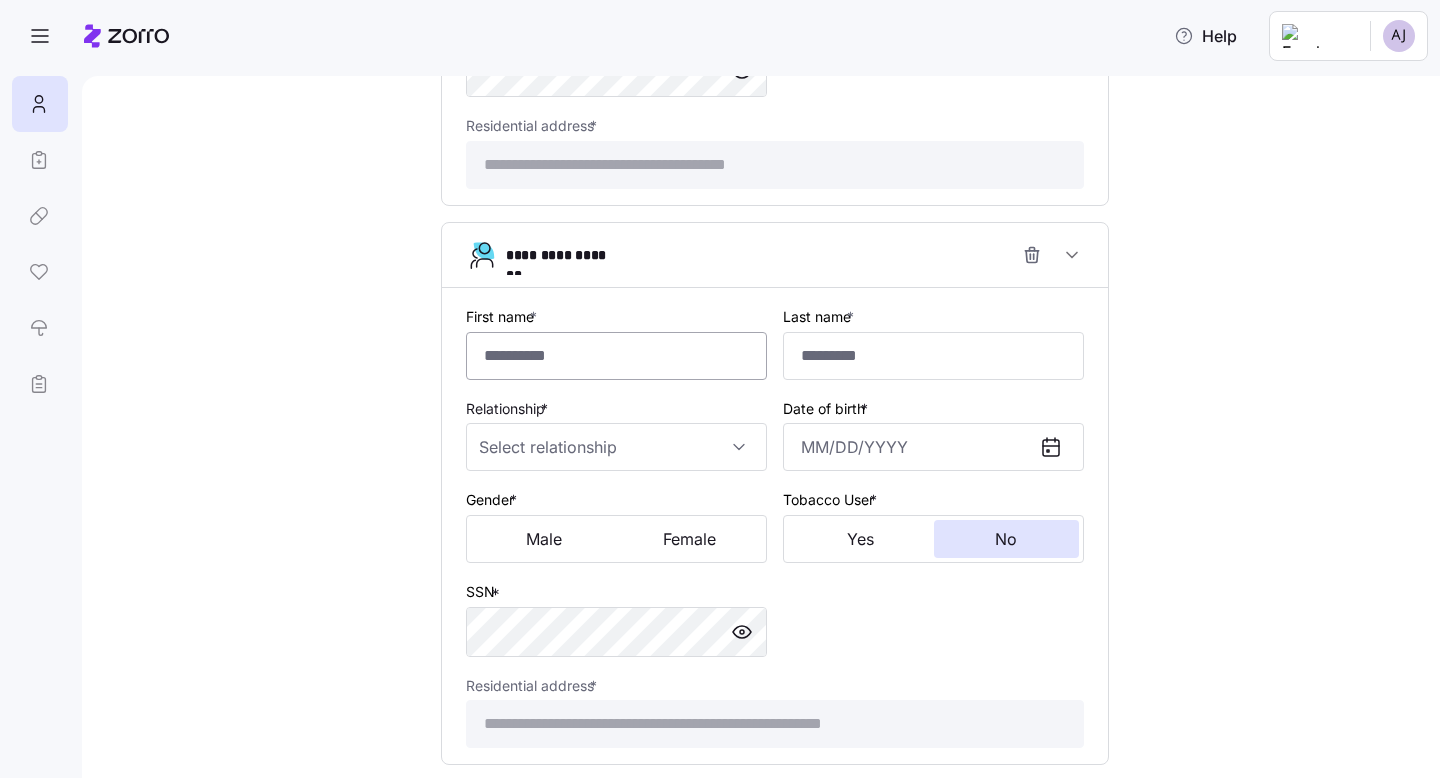 click on "First name  *" at bounding box center [616, 356] 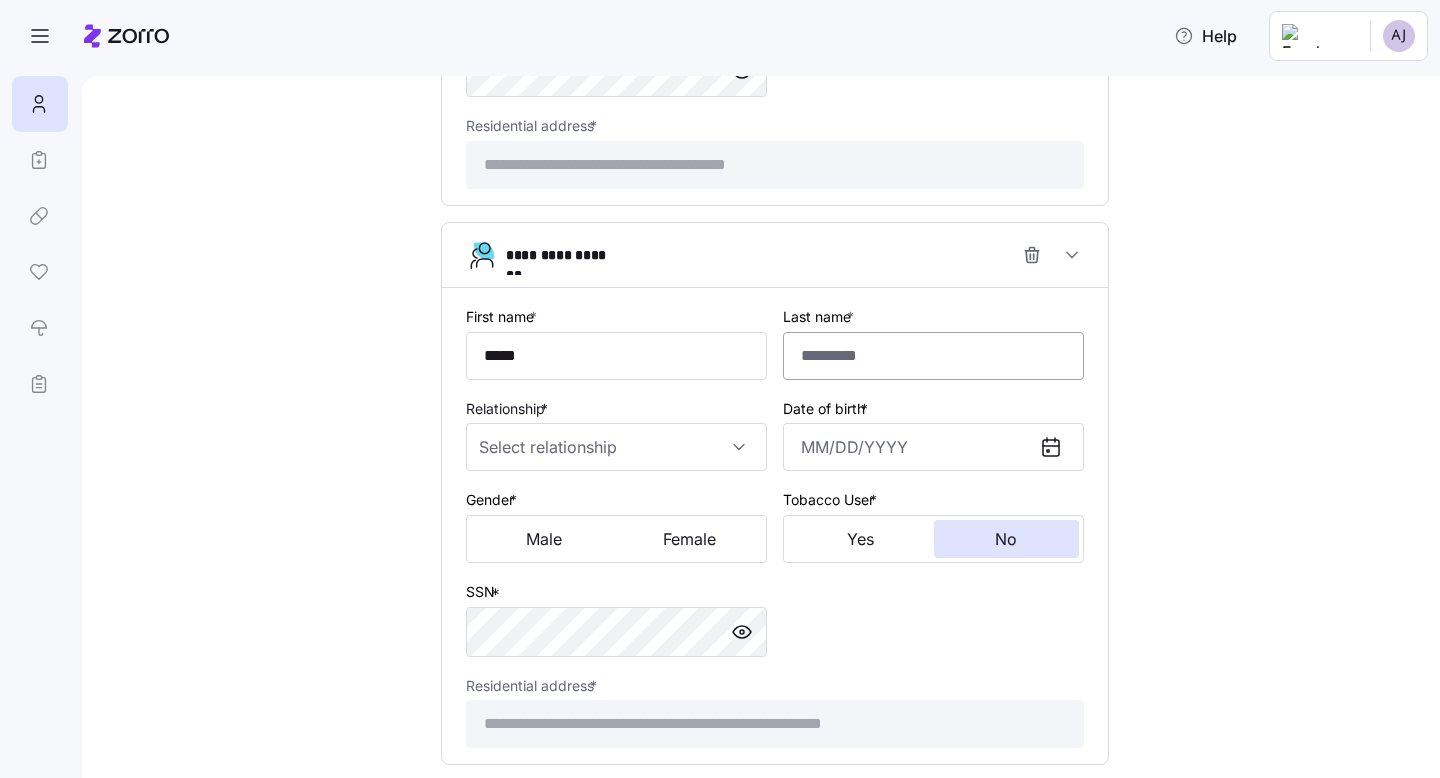 type on "*****" 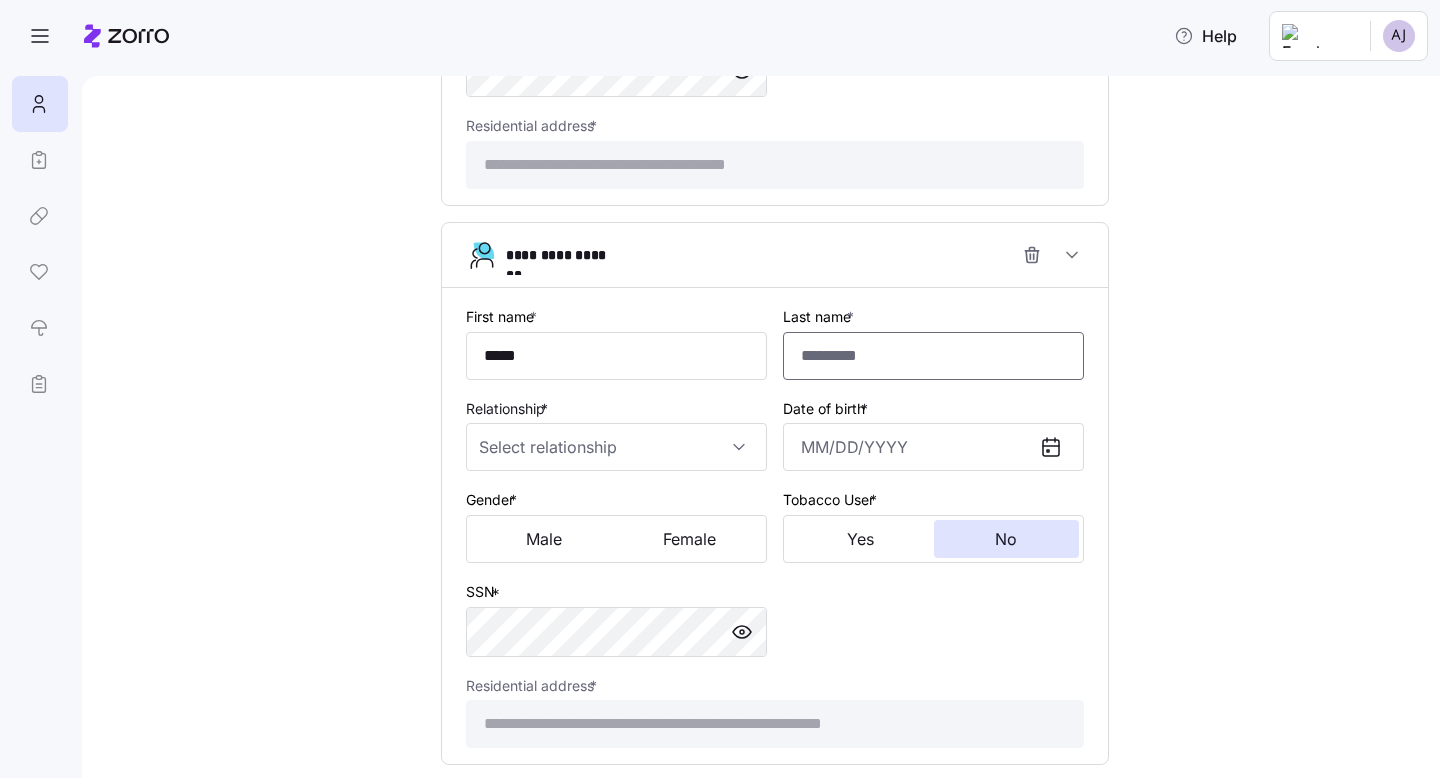 click on "Last name  *" at bounding box center (933, 356) 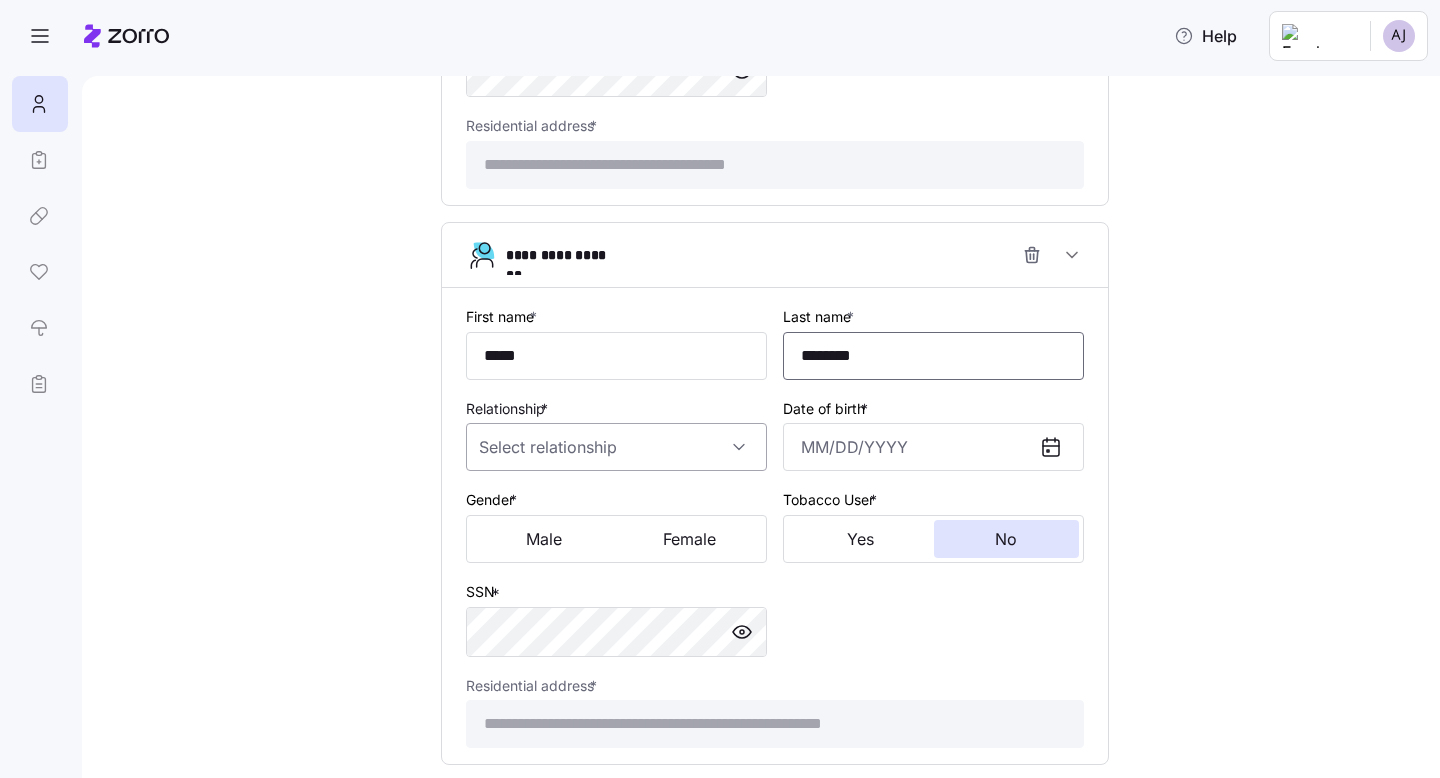 type on "********" 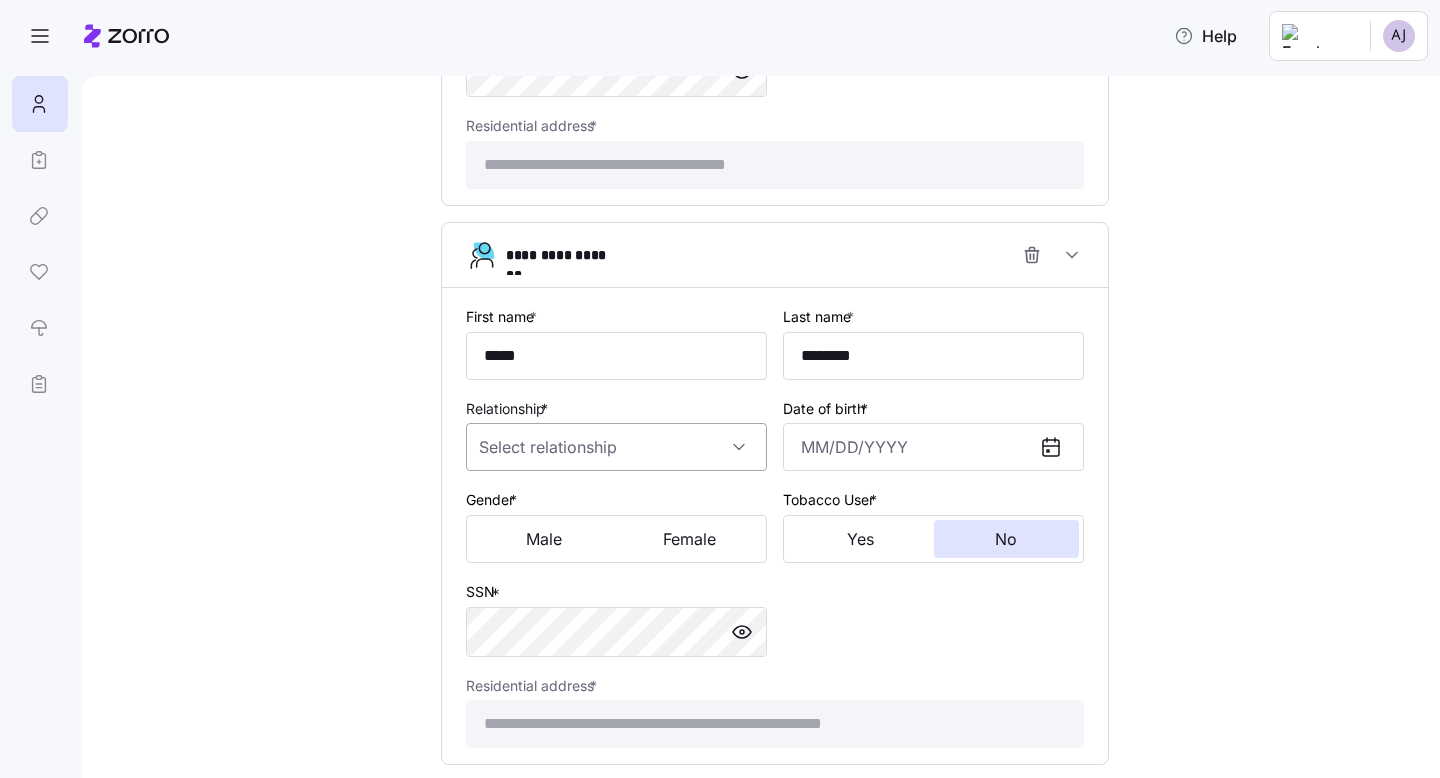 click on "Relationship  *" at bounding box center [616, 447] 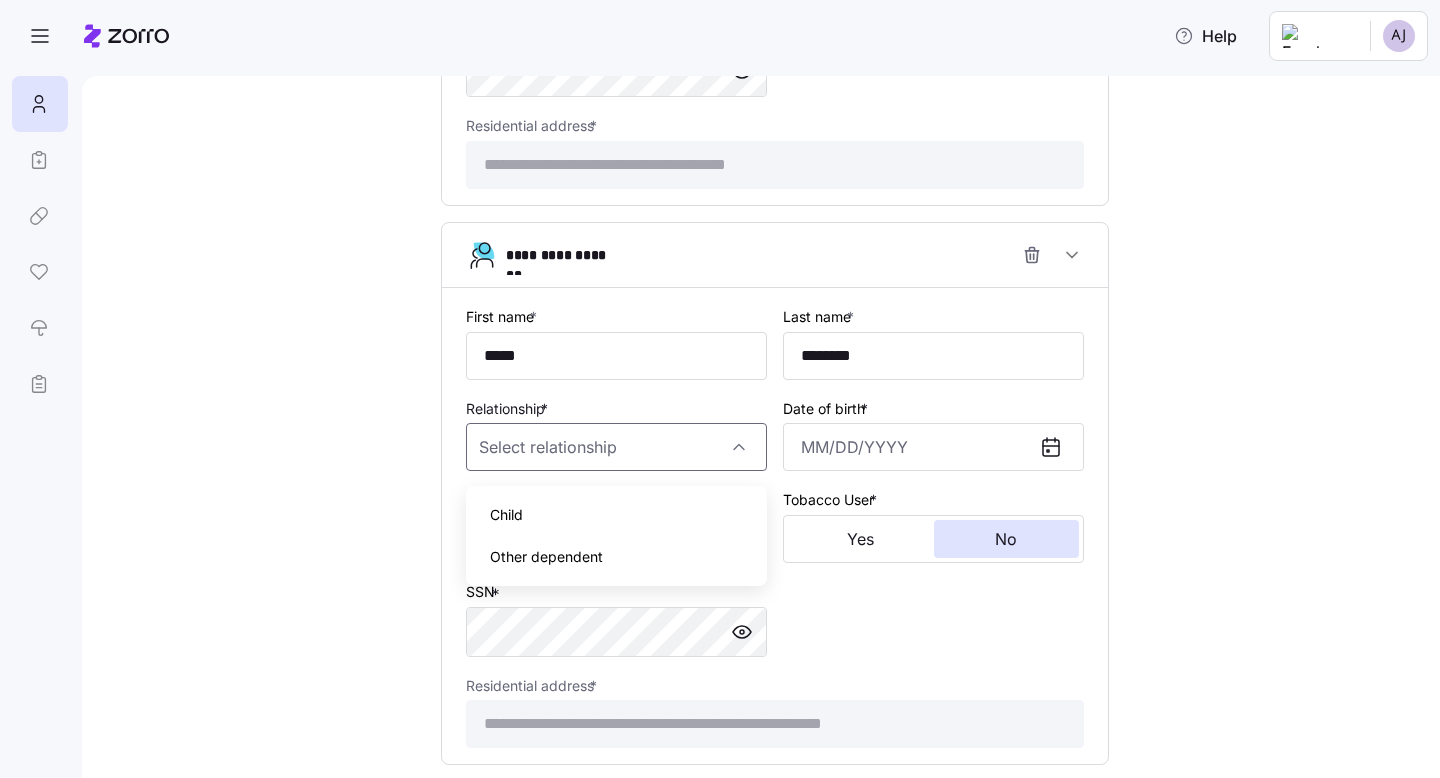 click on "Child" at bounding box center [616, 515] 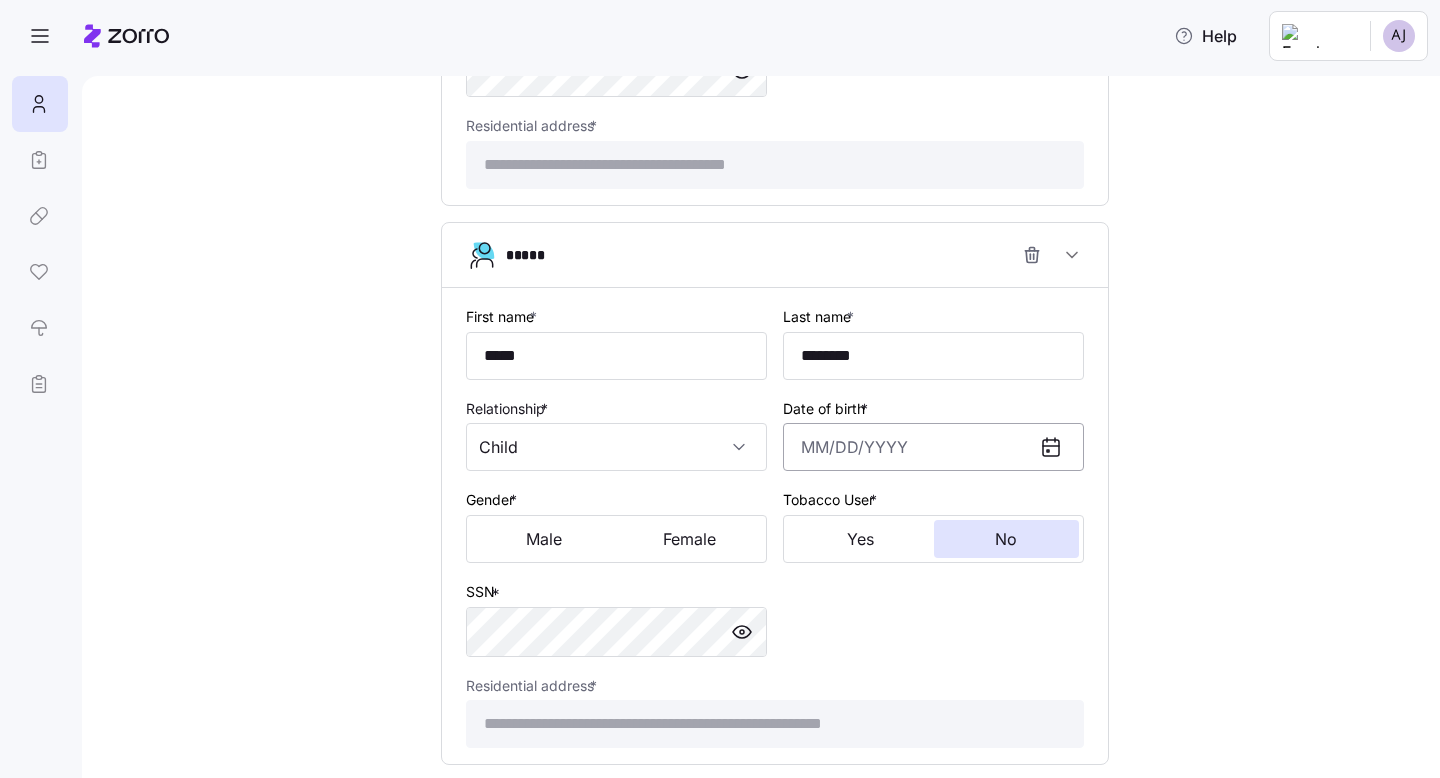 click on "Date of birth  *" at bounding box center [933, 447] 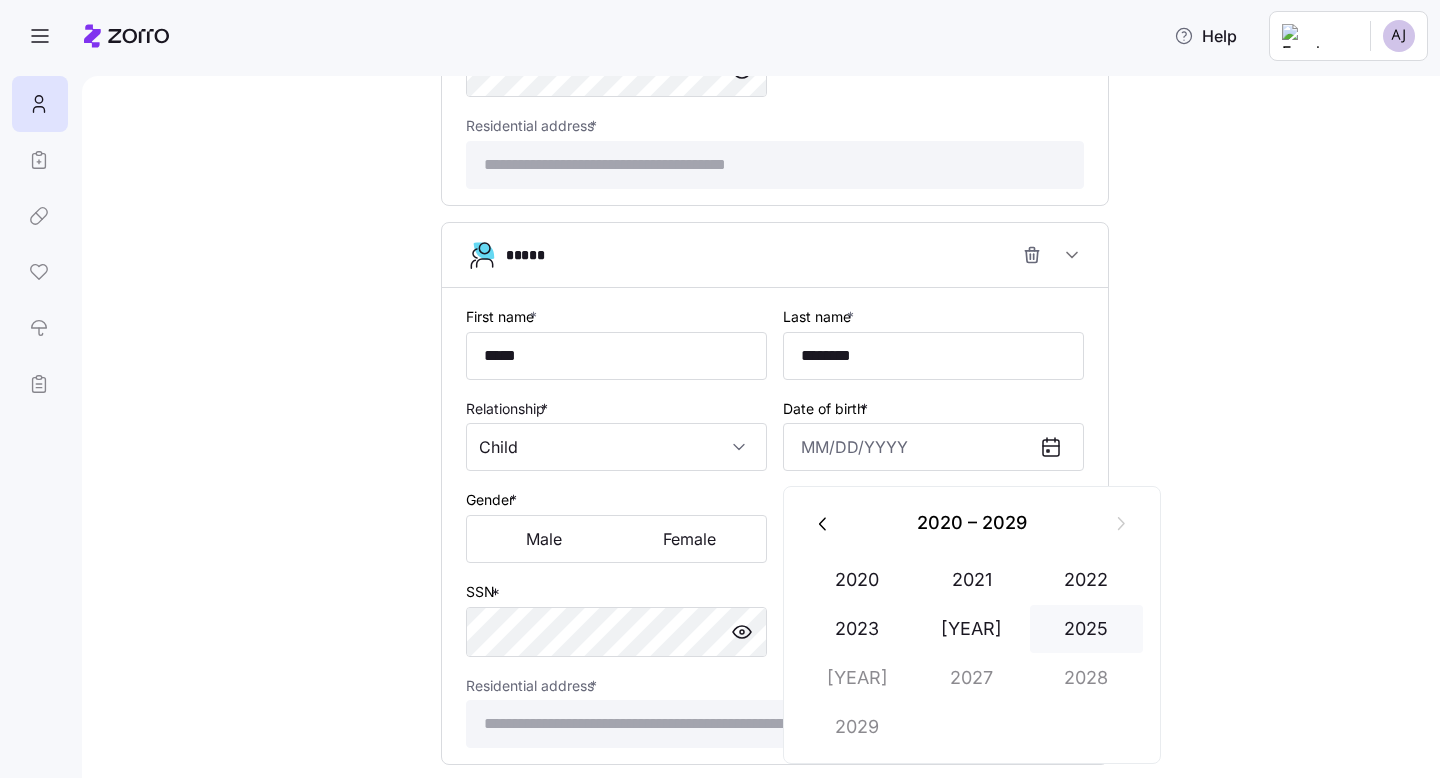 click on "2025" at bounding box center (1087, 629) 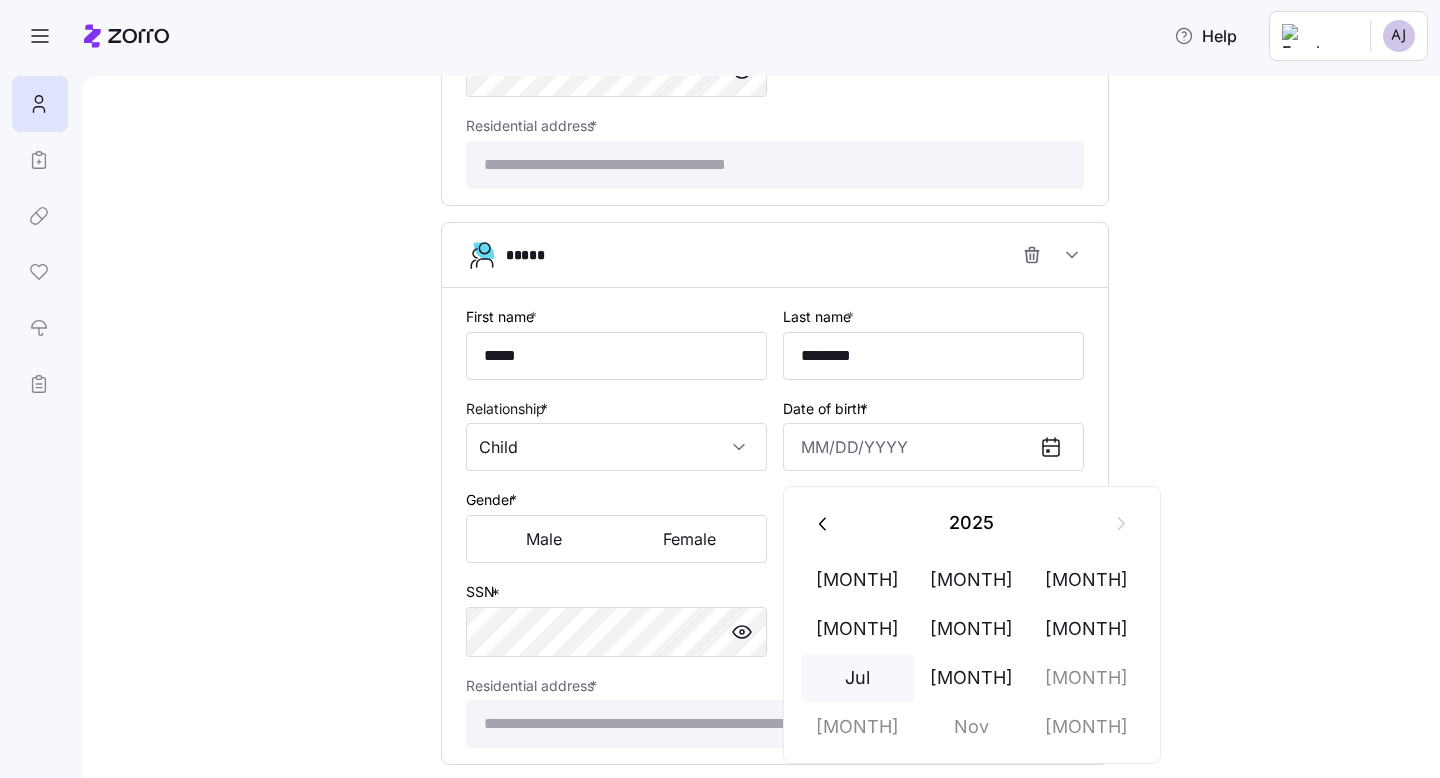click on "Jul" at bounding box center (858, 678) 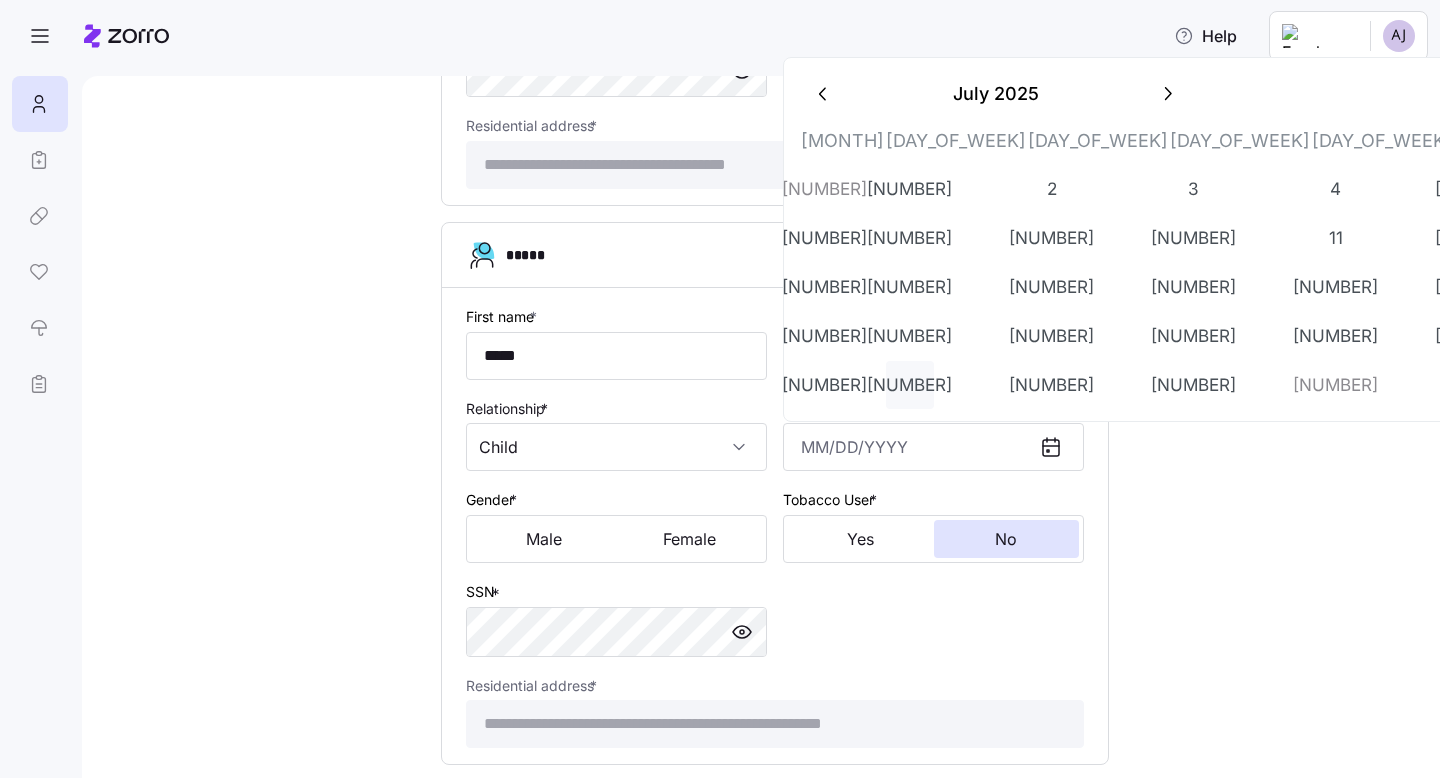 click on "[NUMBER]" at bounding box center [910, 385] 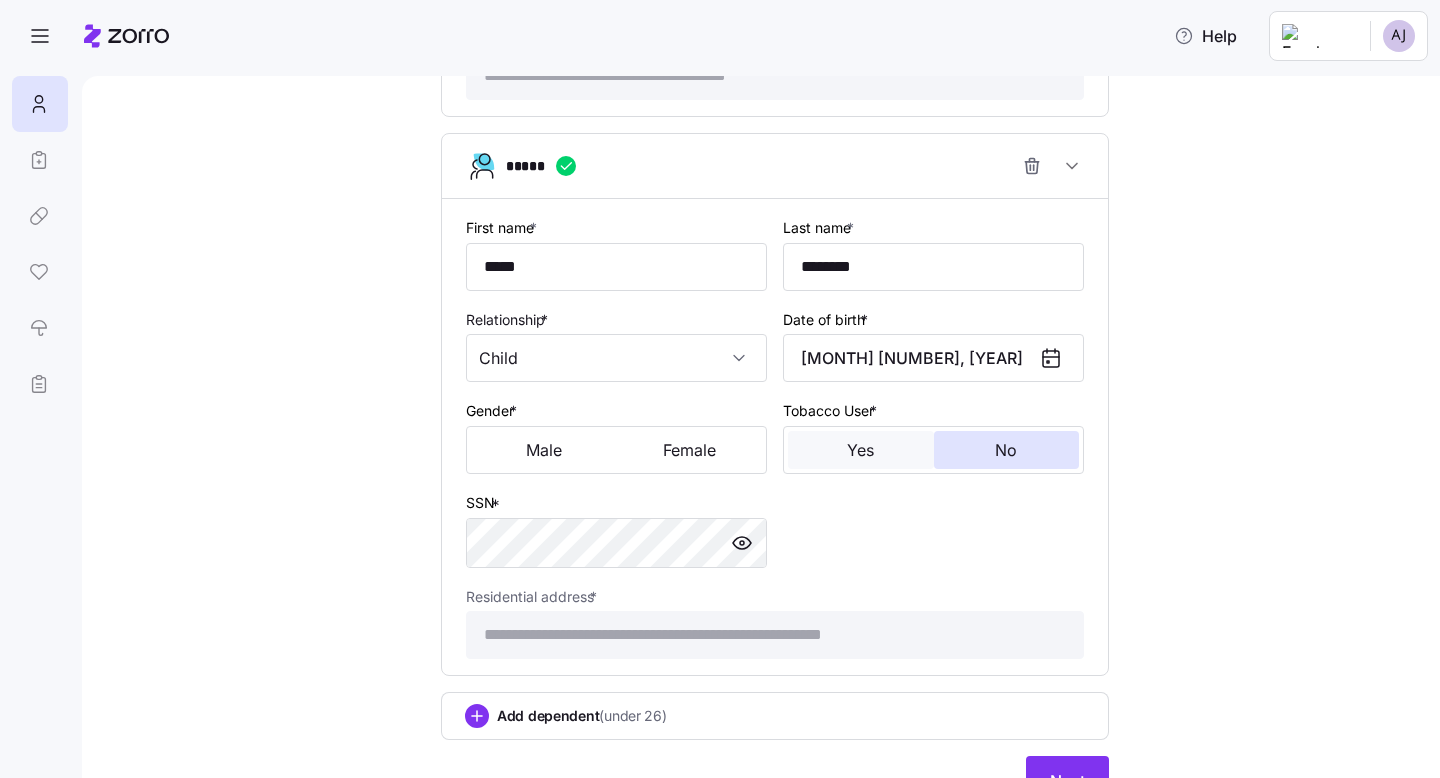 scroll, scrollTop: 1531, scrollLeft: 0, axis: vertical 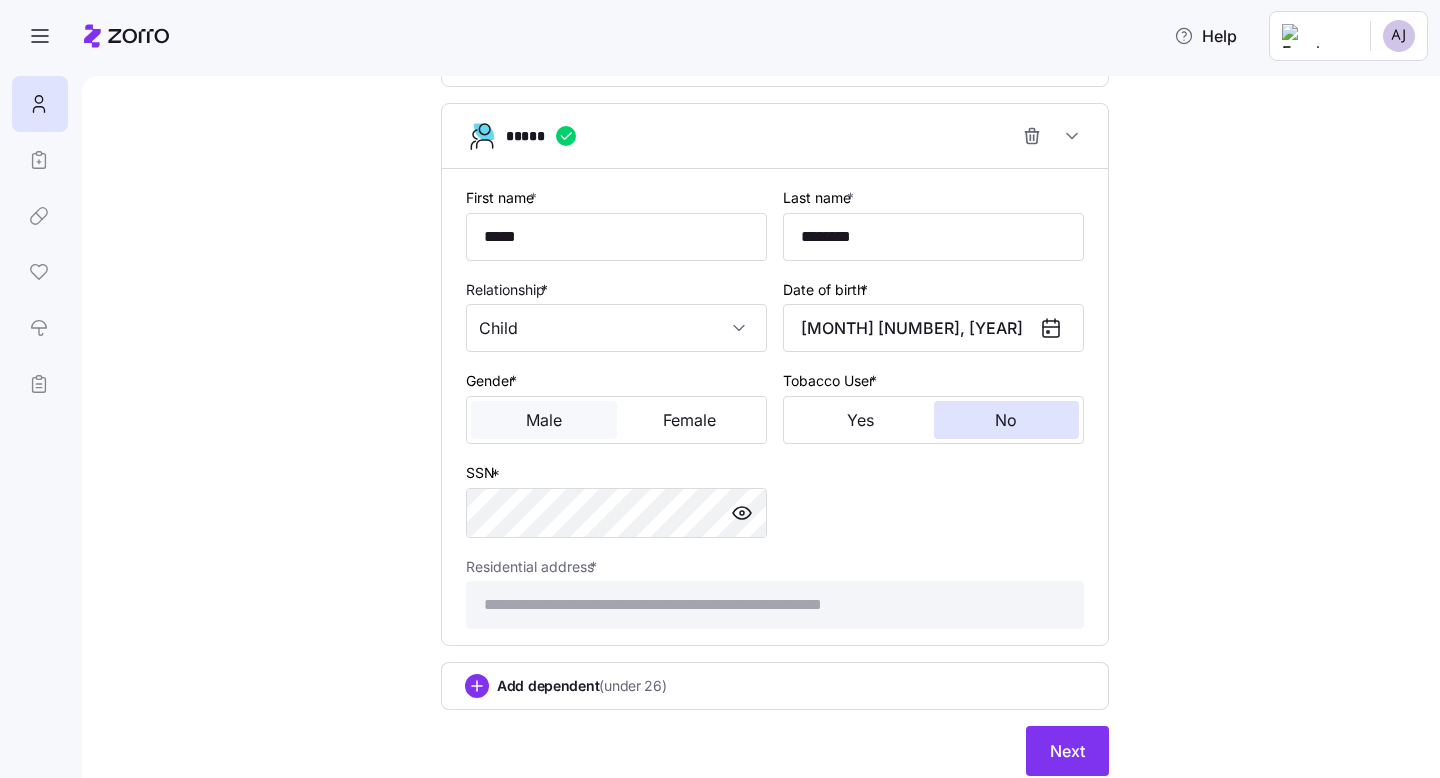 click on "Male" at bounding box center (544, 420) 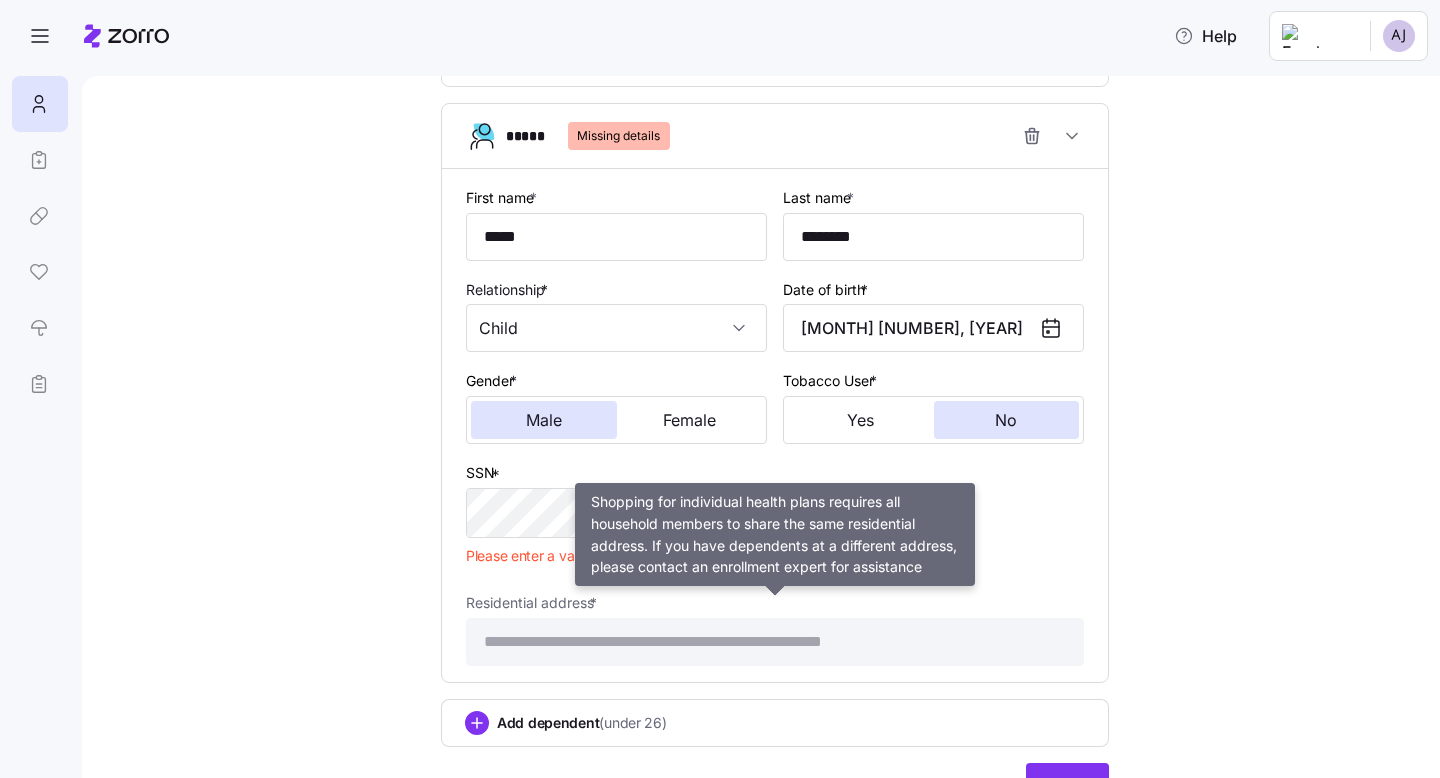 click on "**********" at bounding box center (775, 628) 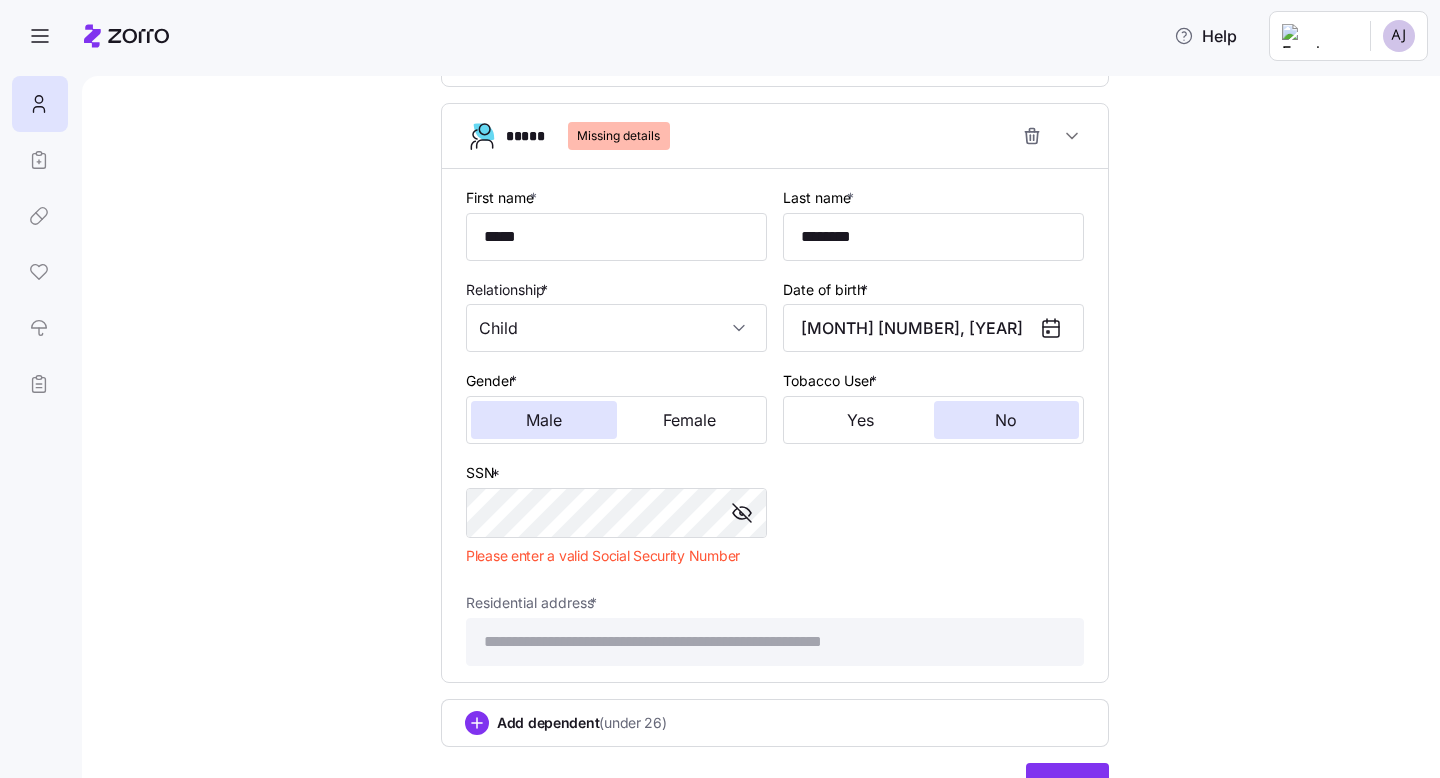 click on "**********" at bounding box center [775, 425] 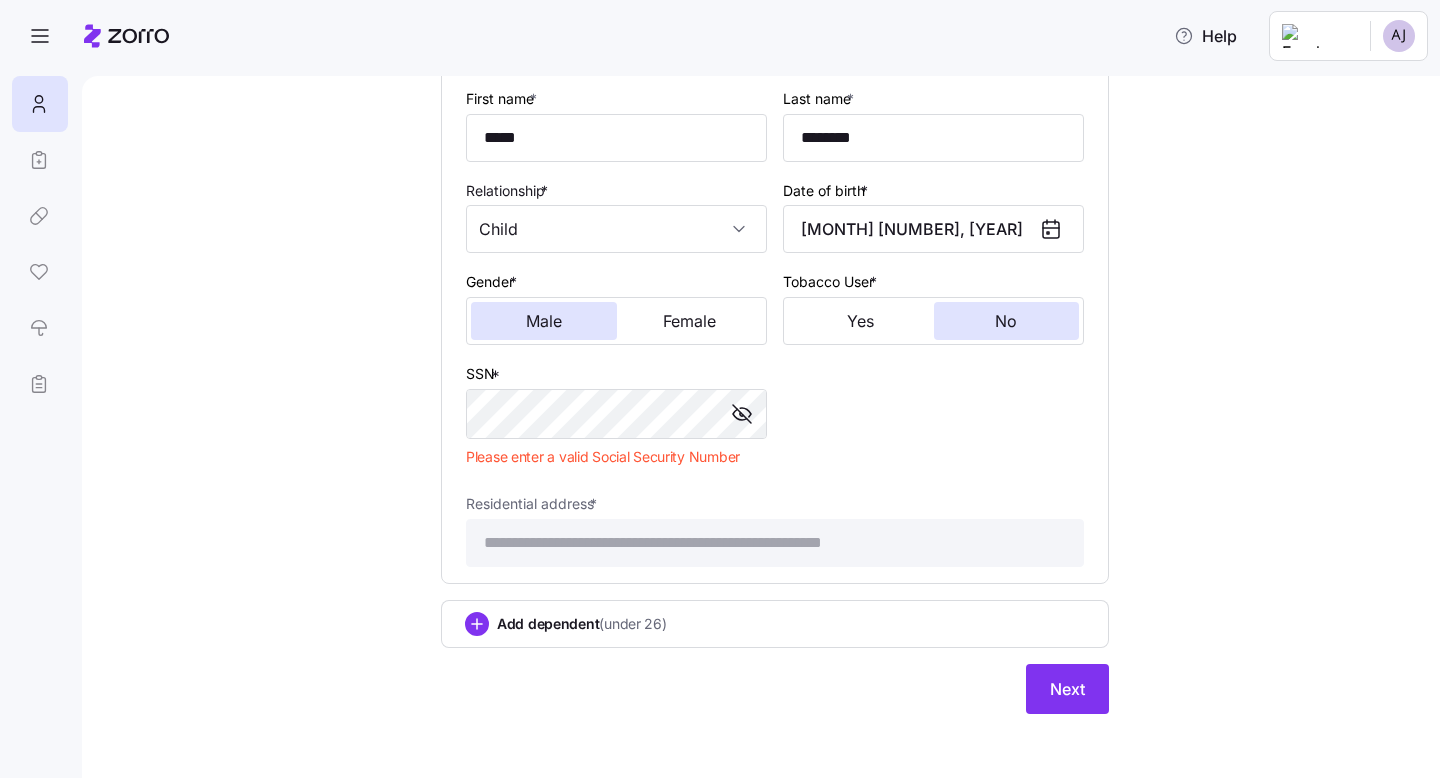 scroll, scrollTop: 1647, scrollLeft: 0, axis: vertical 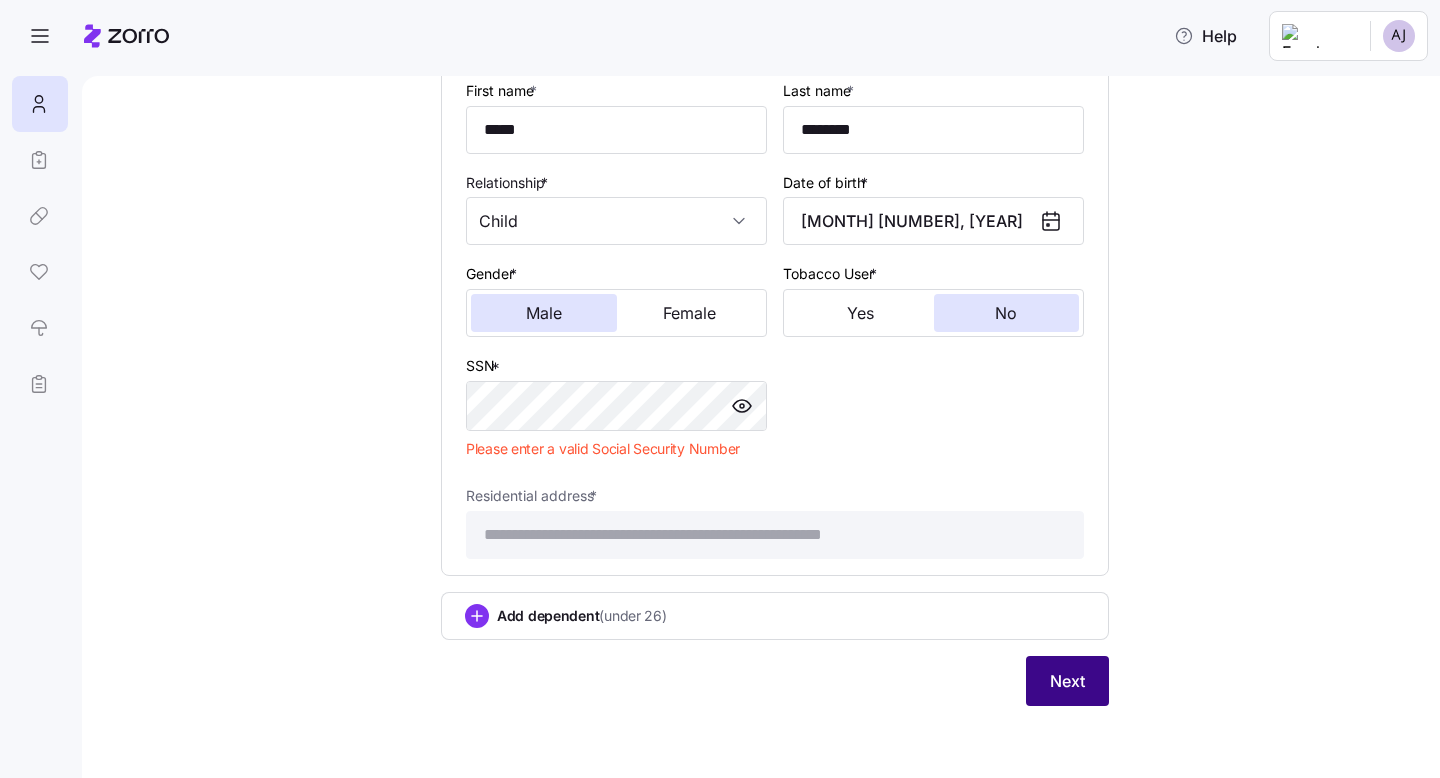 click on "Next" at bounding box center (1067, 681) 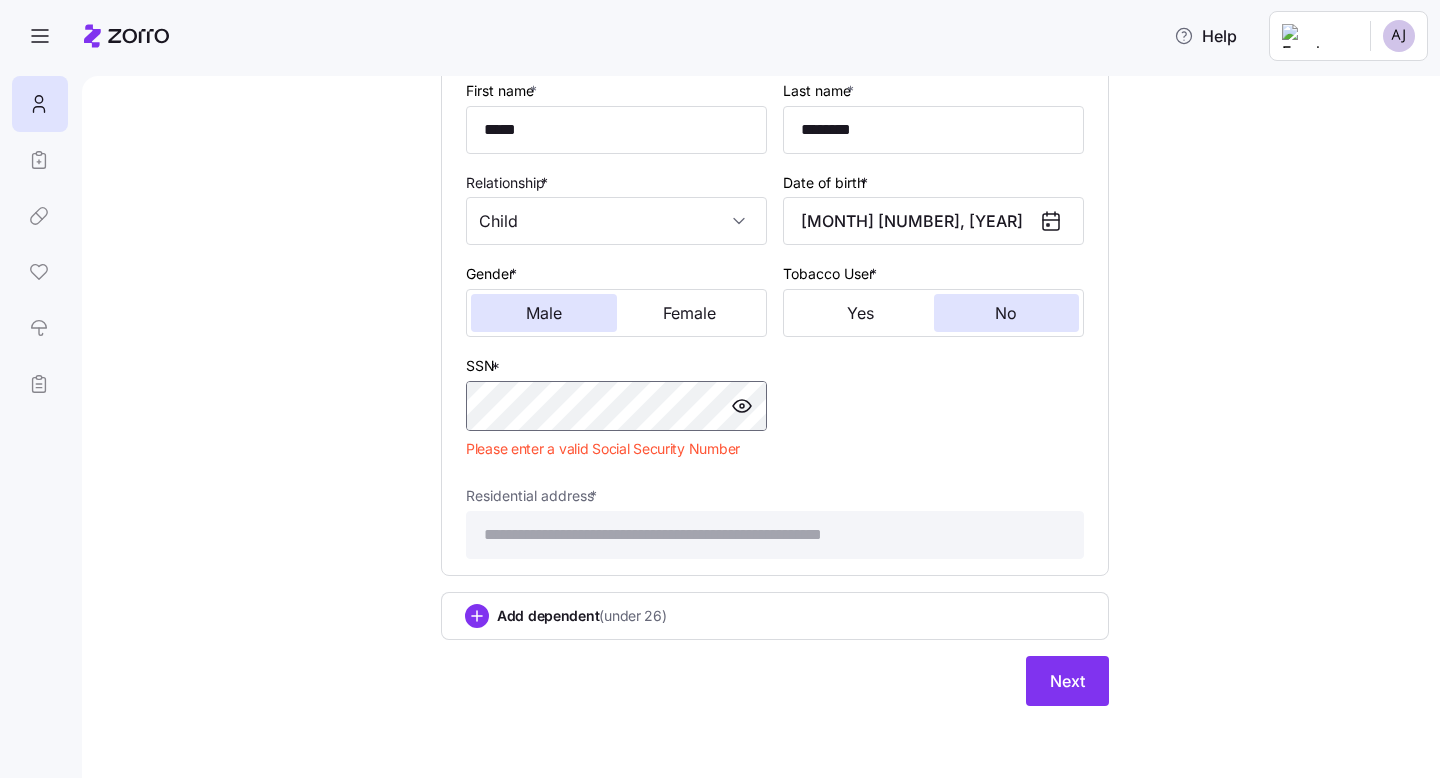 click on "**********" at bounding box center (775, 318) 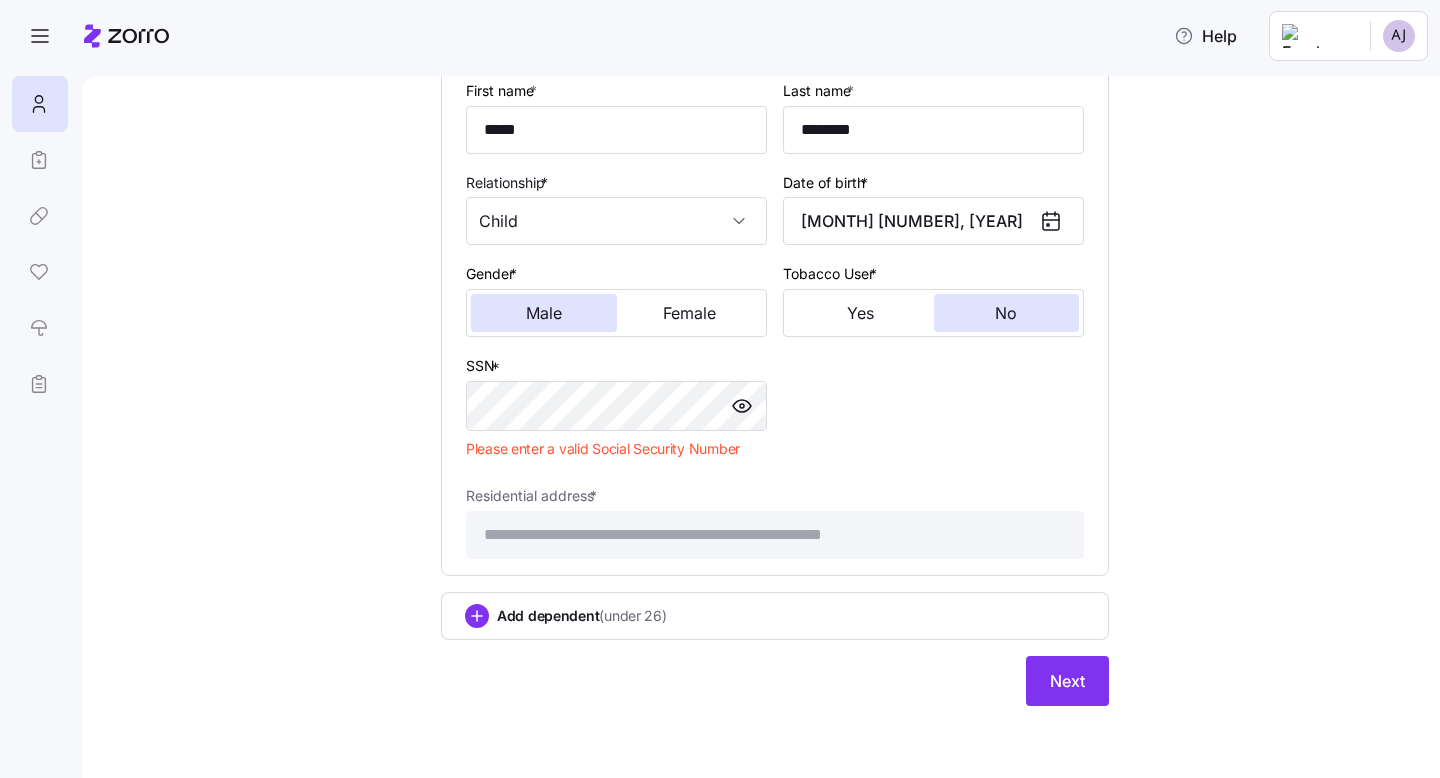 click on "**********" at bounding box center [775, 318] 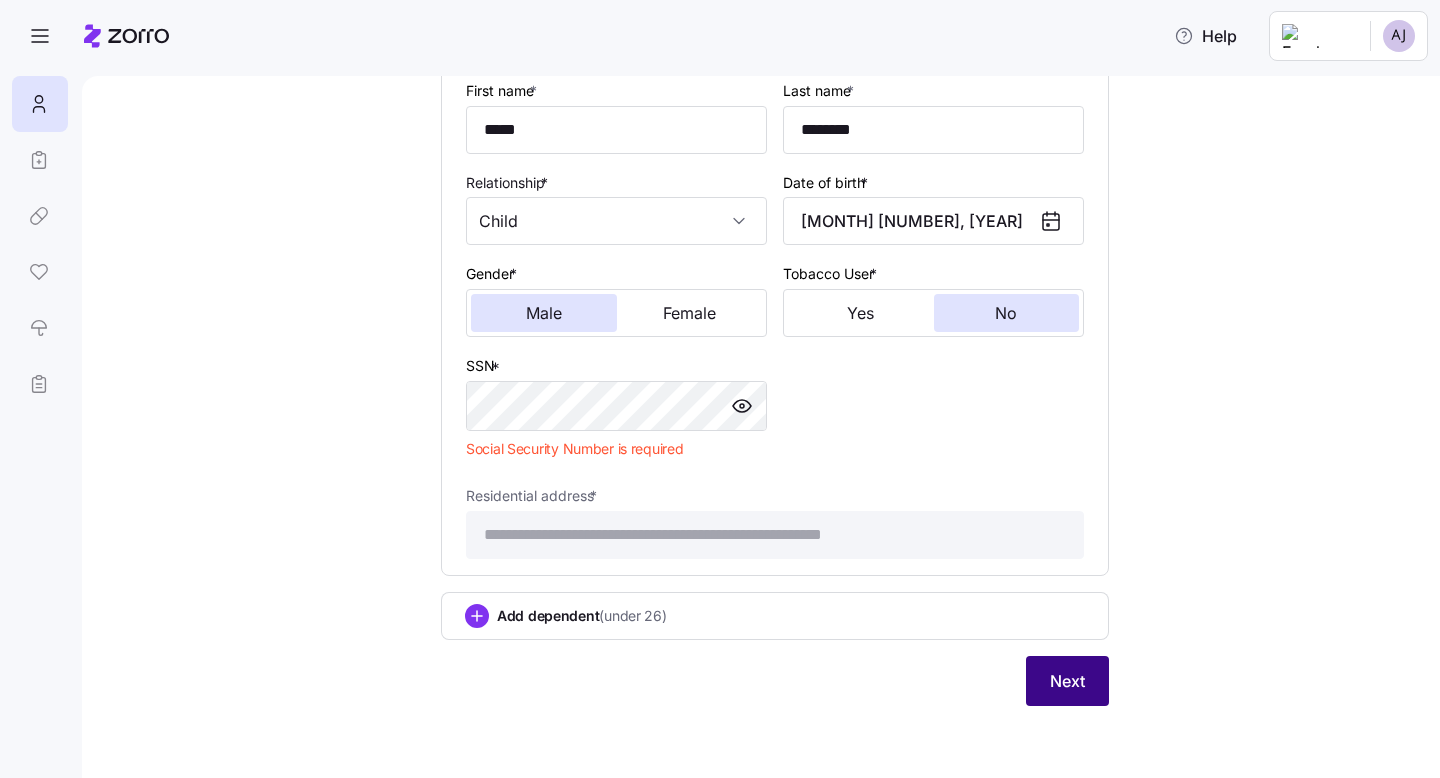 click on "Next" at bounding box center [1067, 681] 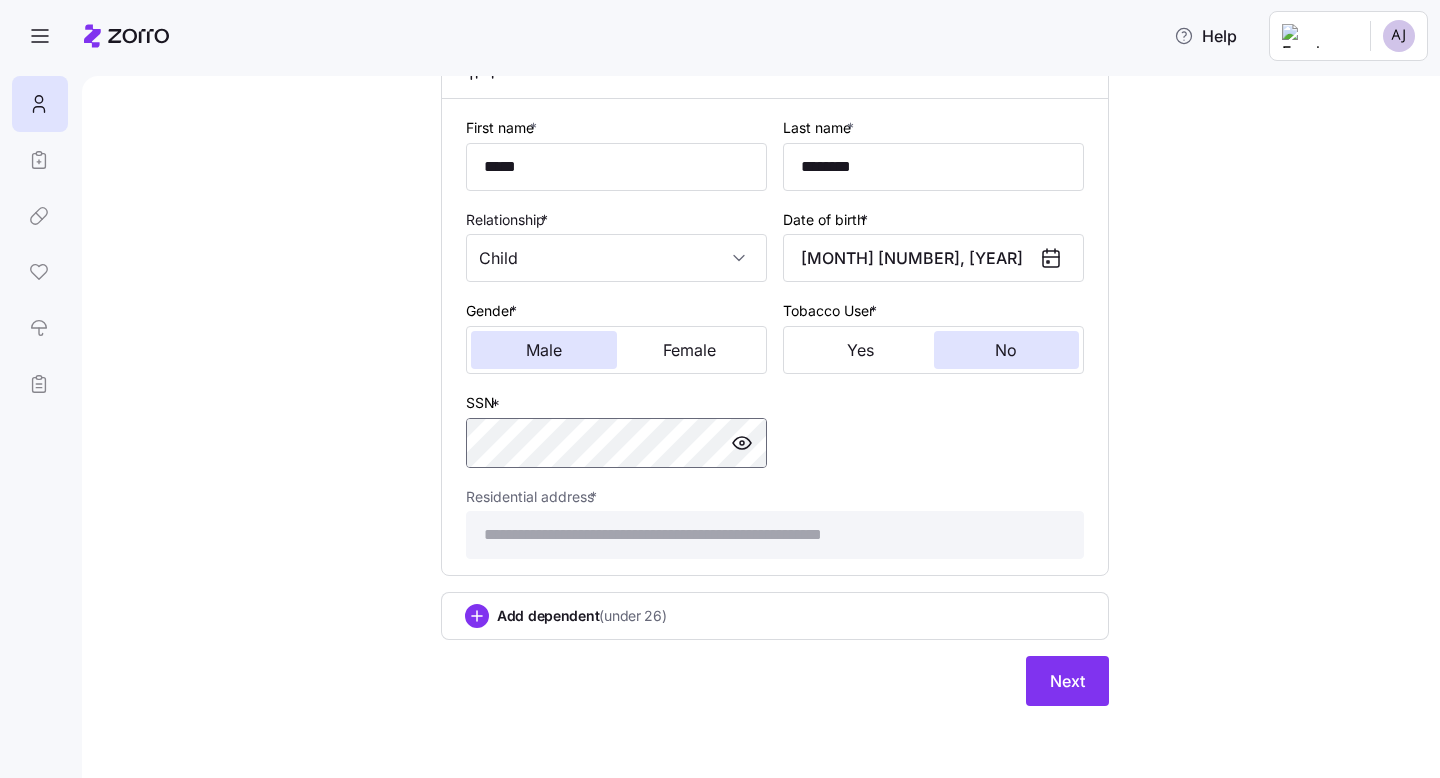 scroll, scrollTop: 1610, scrollLeft: 0, axis: vertical 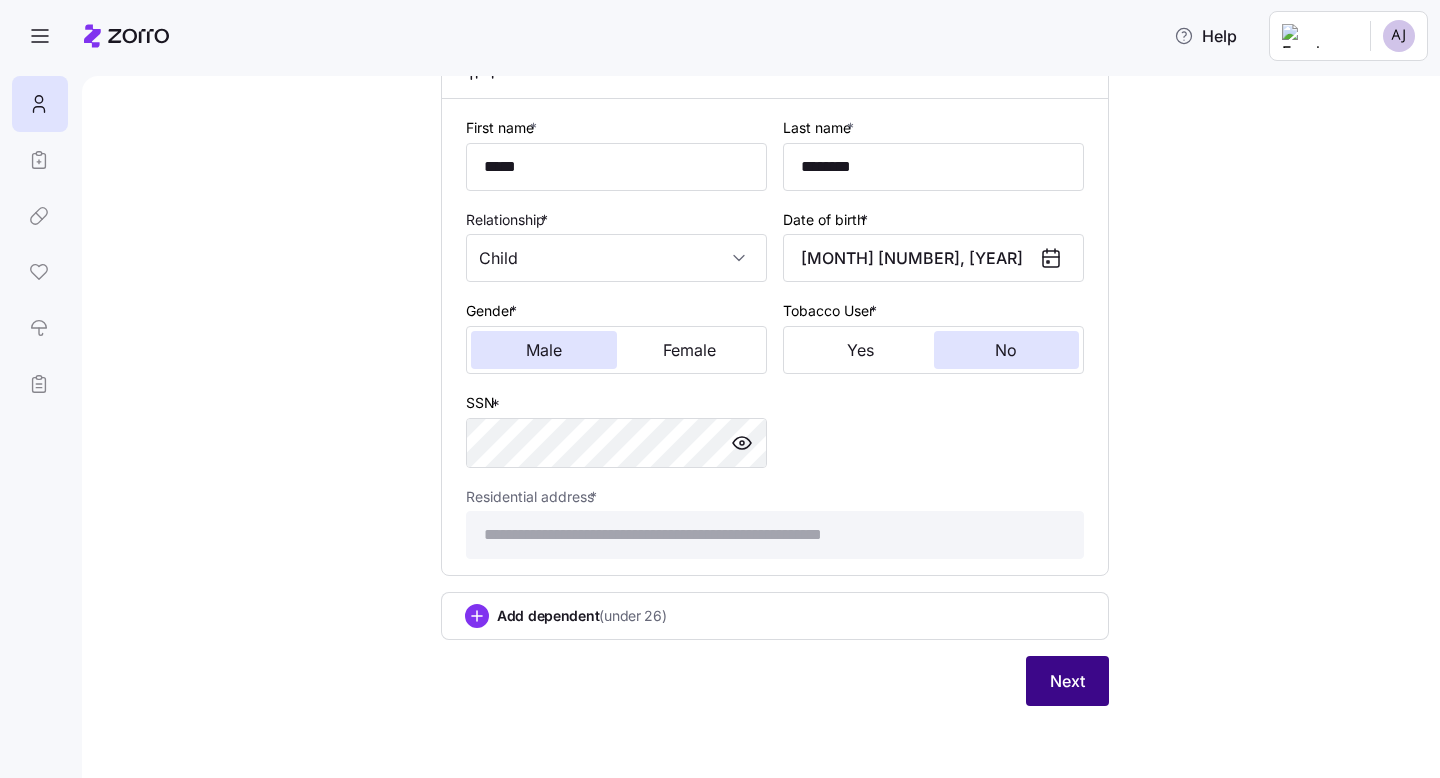click on "Next" at bounding box center [1067, 681] 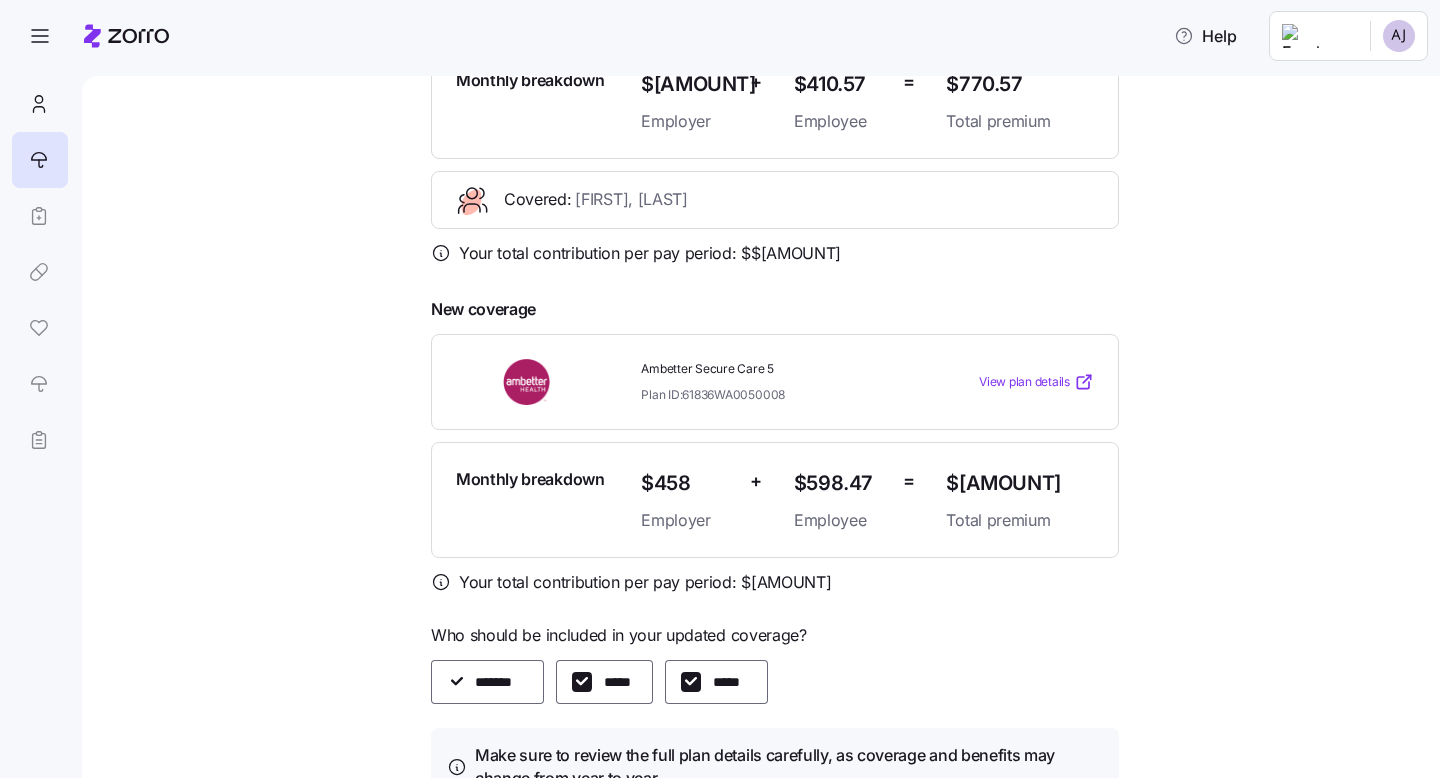 scroll, scrollTop: 468, scrollLeft: 0, axis: vertical 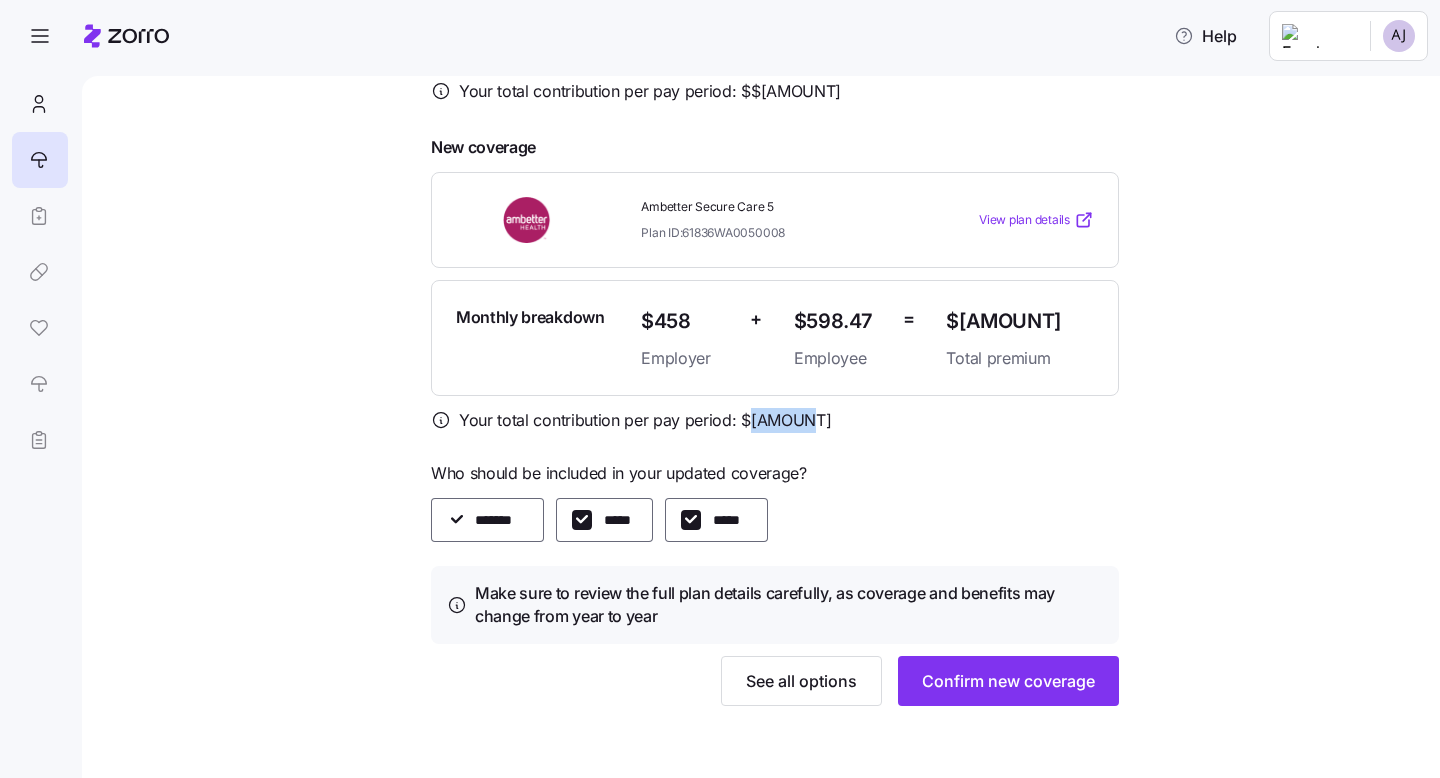 drag, startPoint x: 745, startPoint y: 424, endPoint x: 808, endPoint y: 423, distance: 63.007935 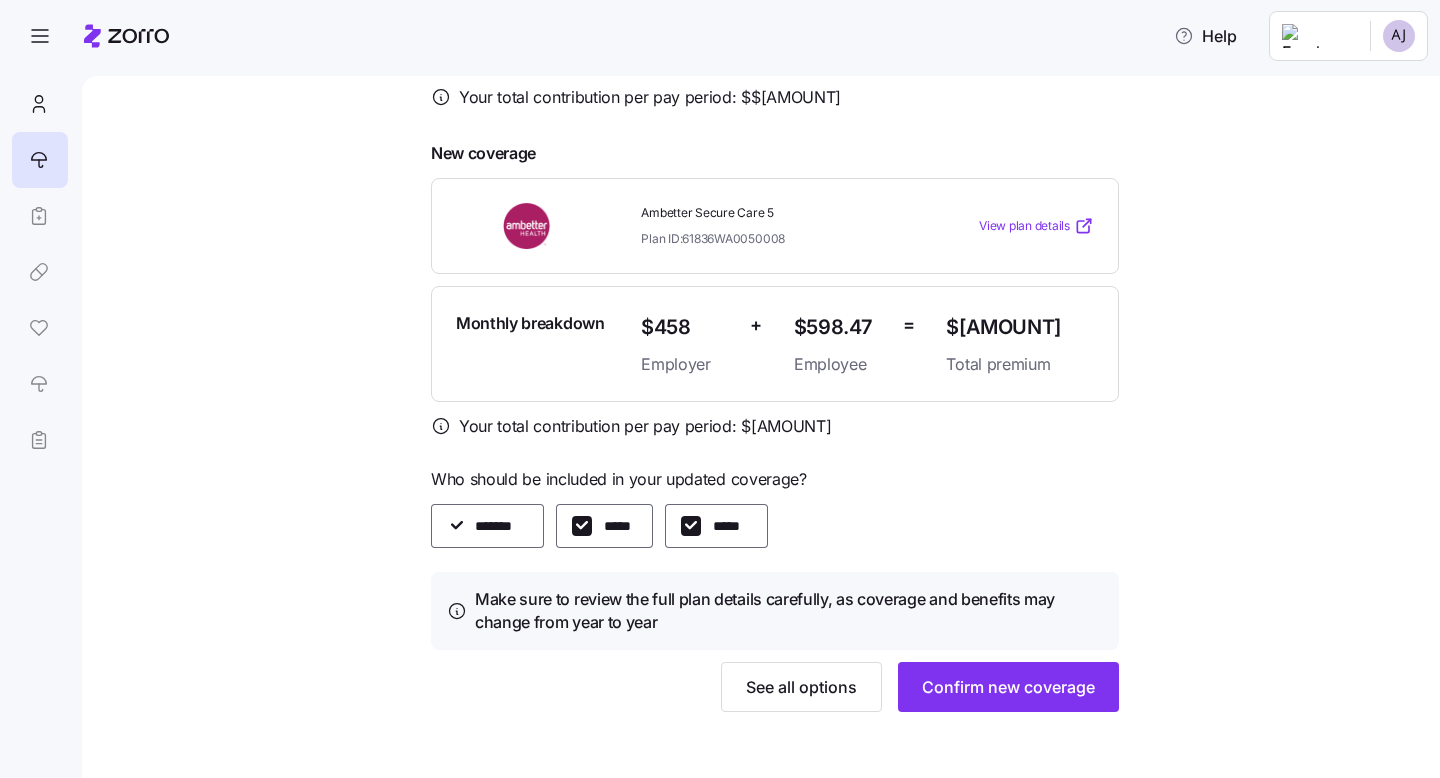 scroll, scrollTop: 468, scrollLeft: 0, axis: vertical 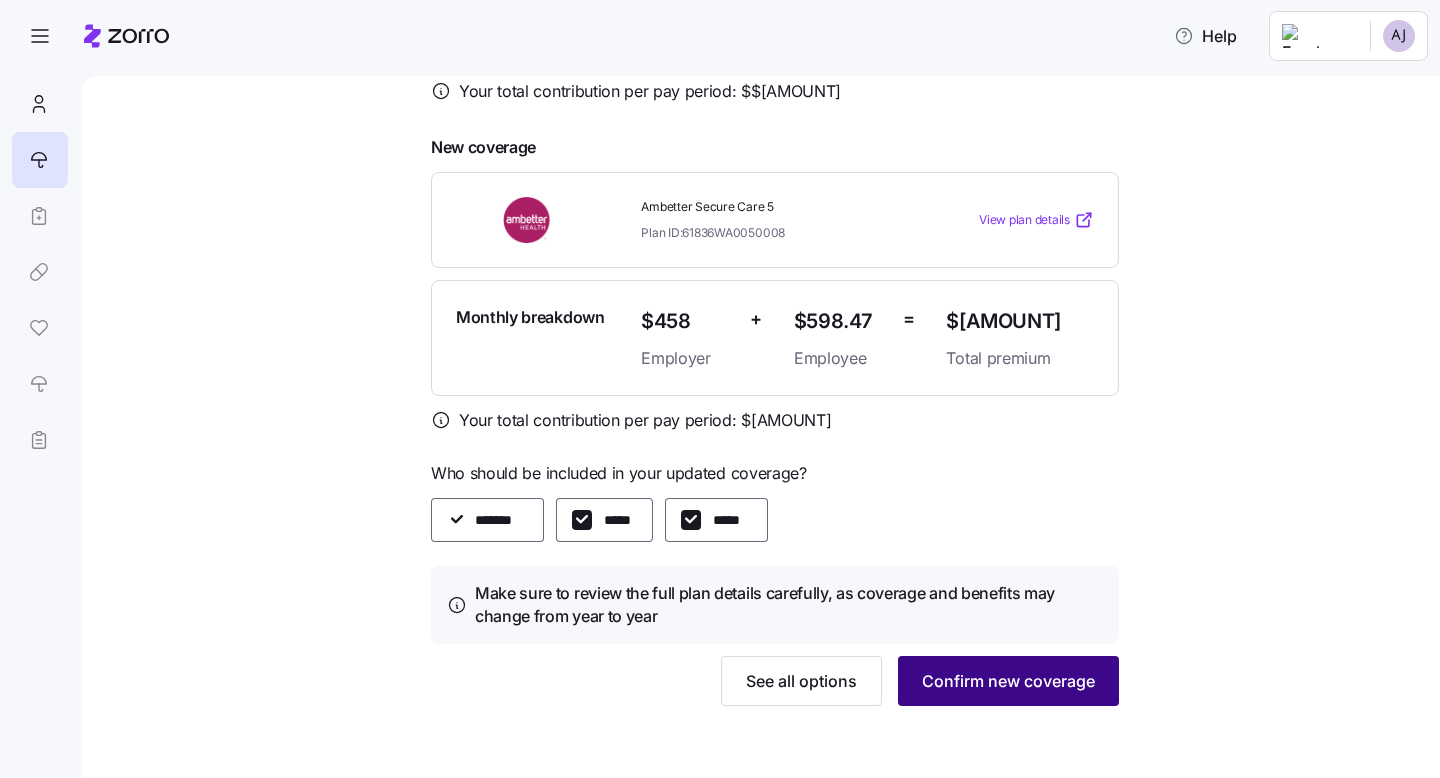 click on "Confirm new coverage" at bounding box center (1008, 681) 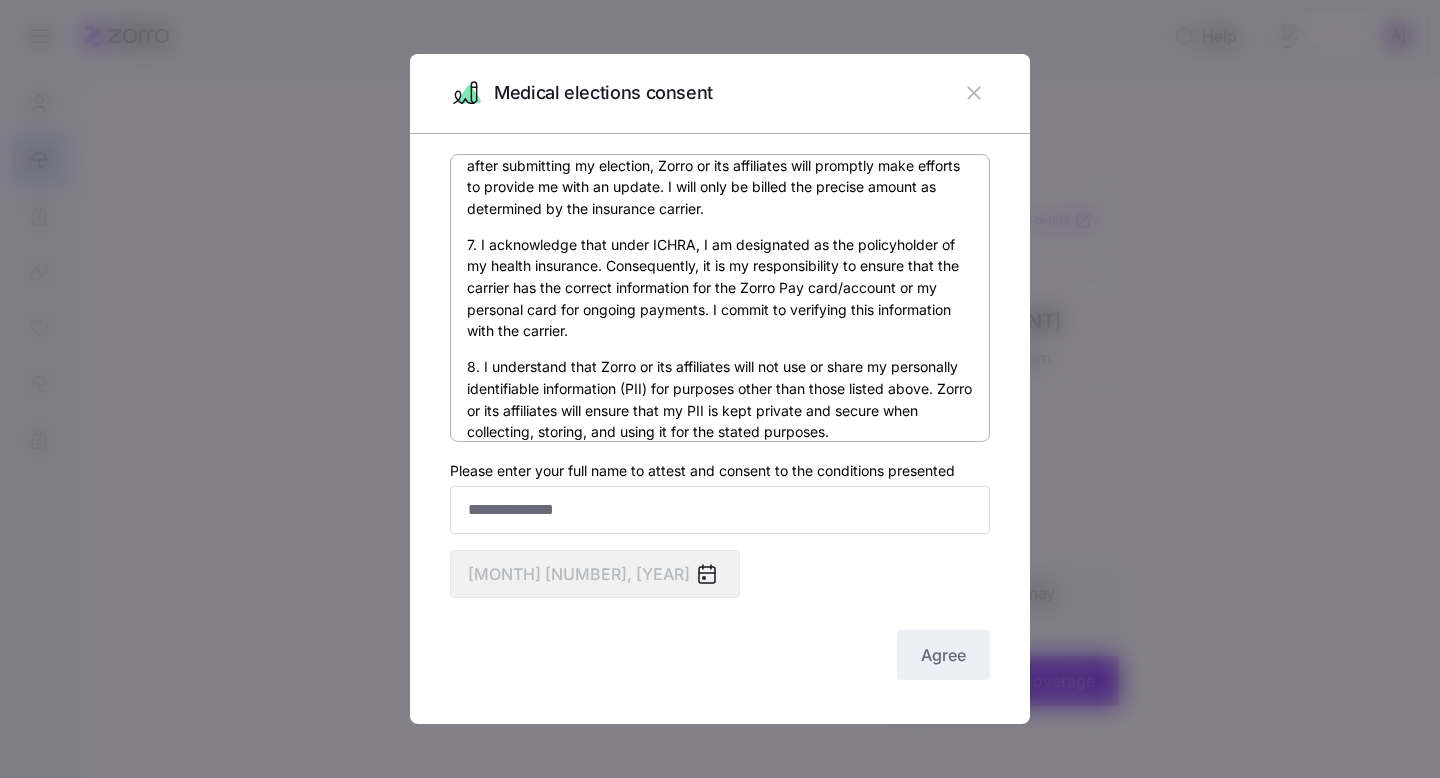 scroll, scrollTop: 1170, scrollLeft: 0, axis: vertical 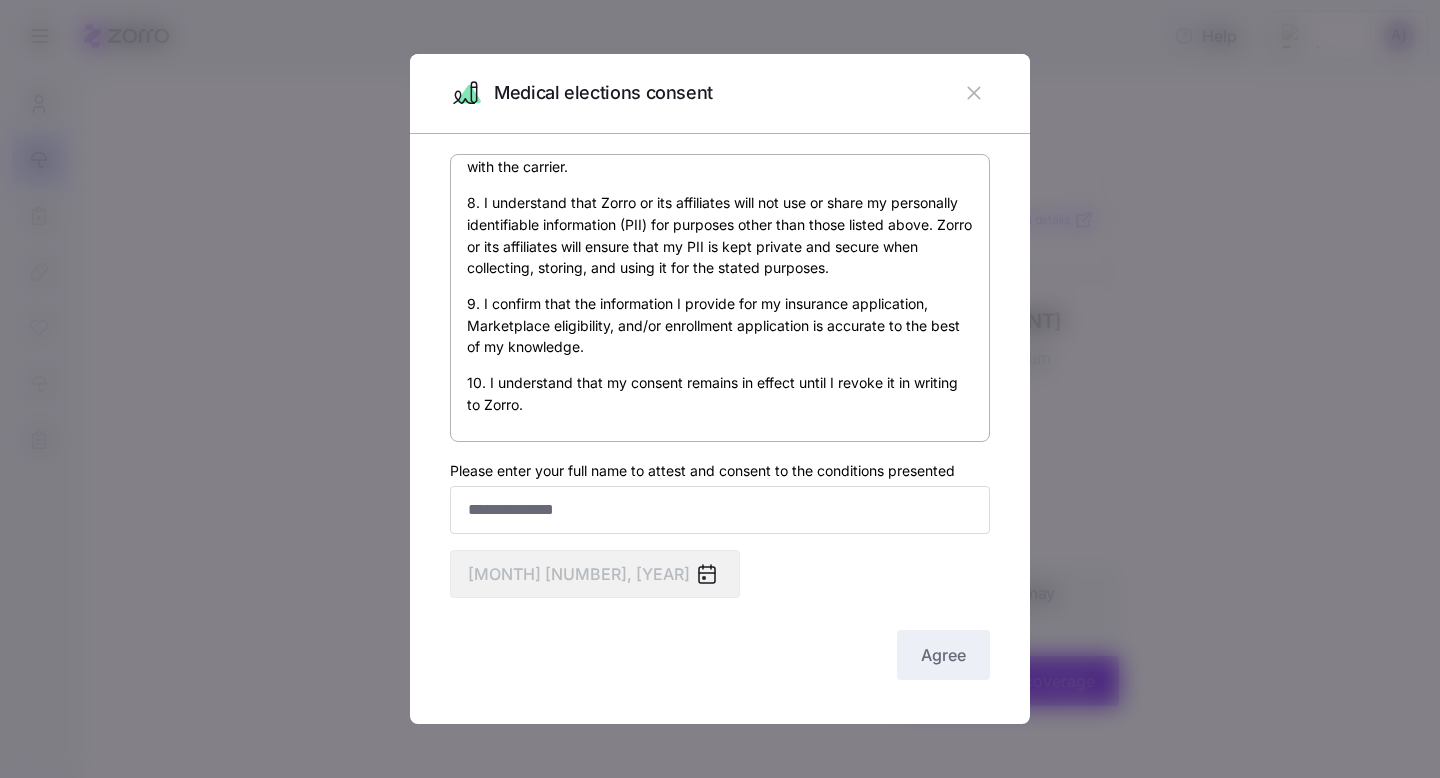 click on "[MONTH] [NUMBER], [YEAR]" at bounding box center (720, 419) 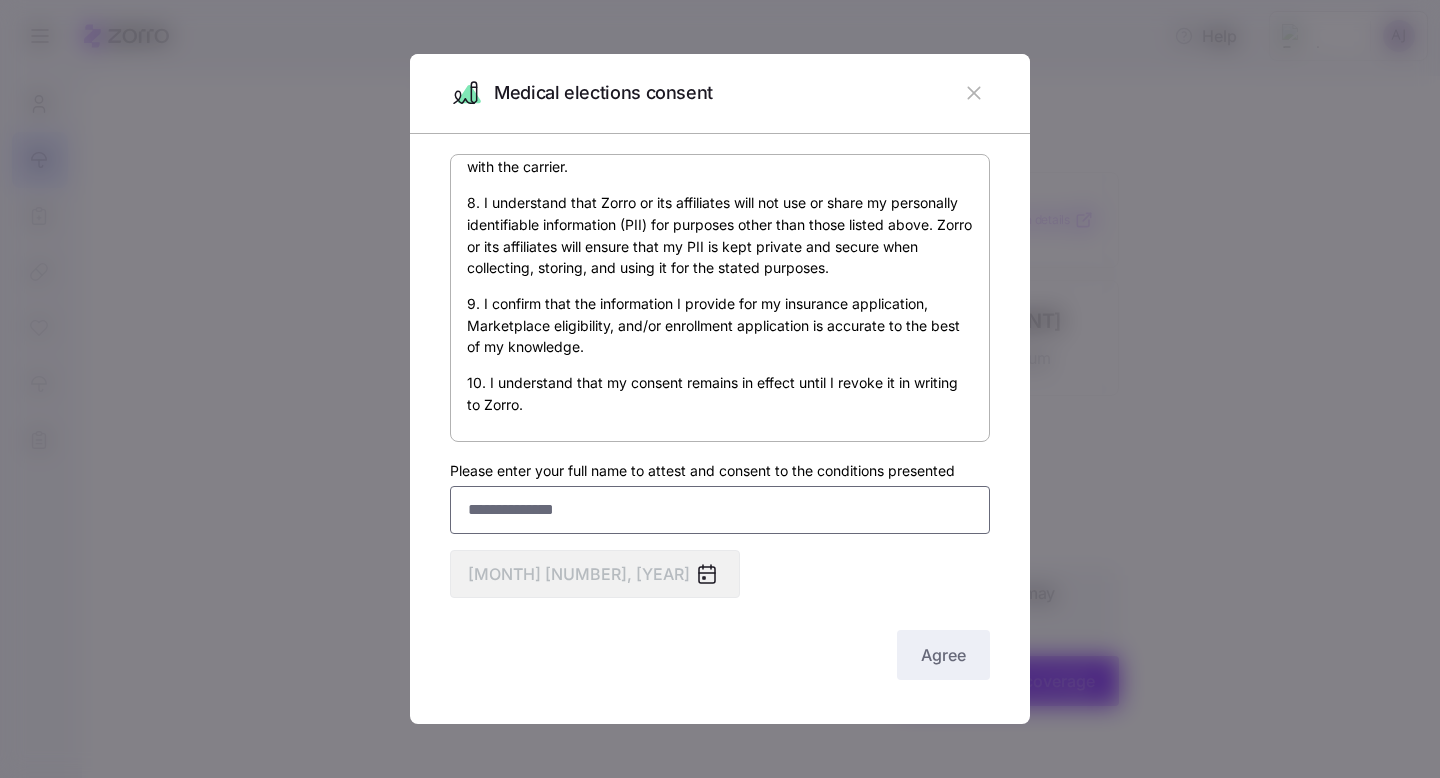click on "Please enter your full name to attest and consent to the conditions presented" at bounding box center (720, 510) 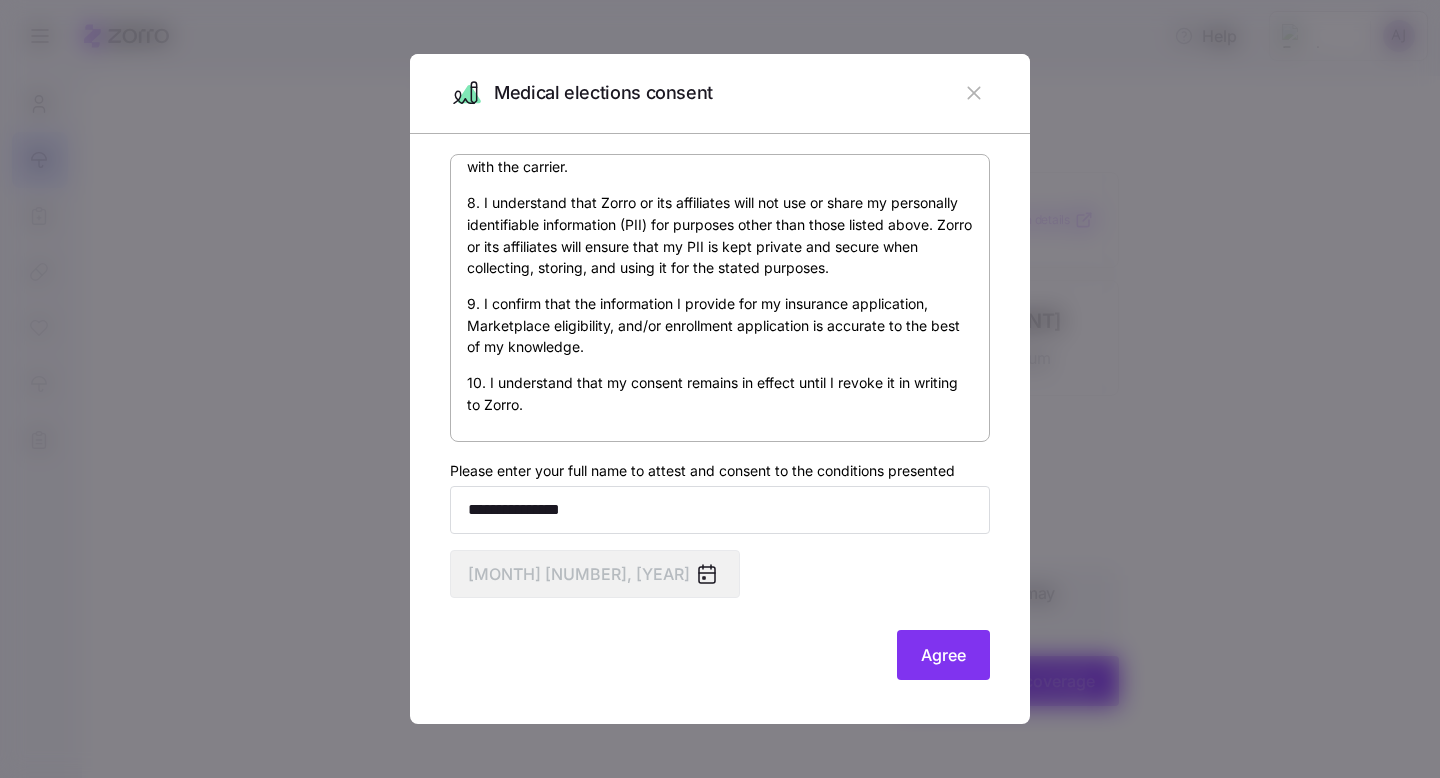 click on "**********" at bounding box center [720, 419] 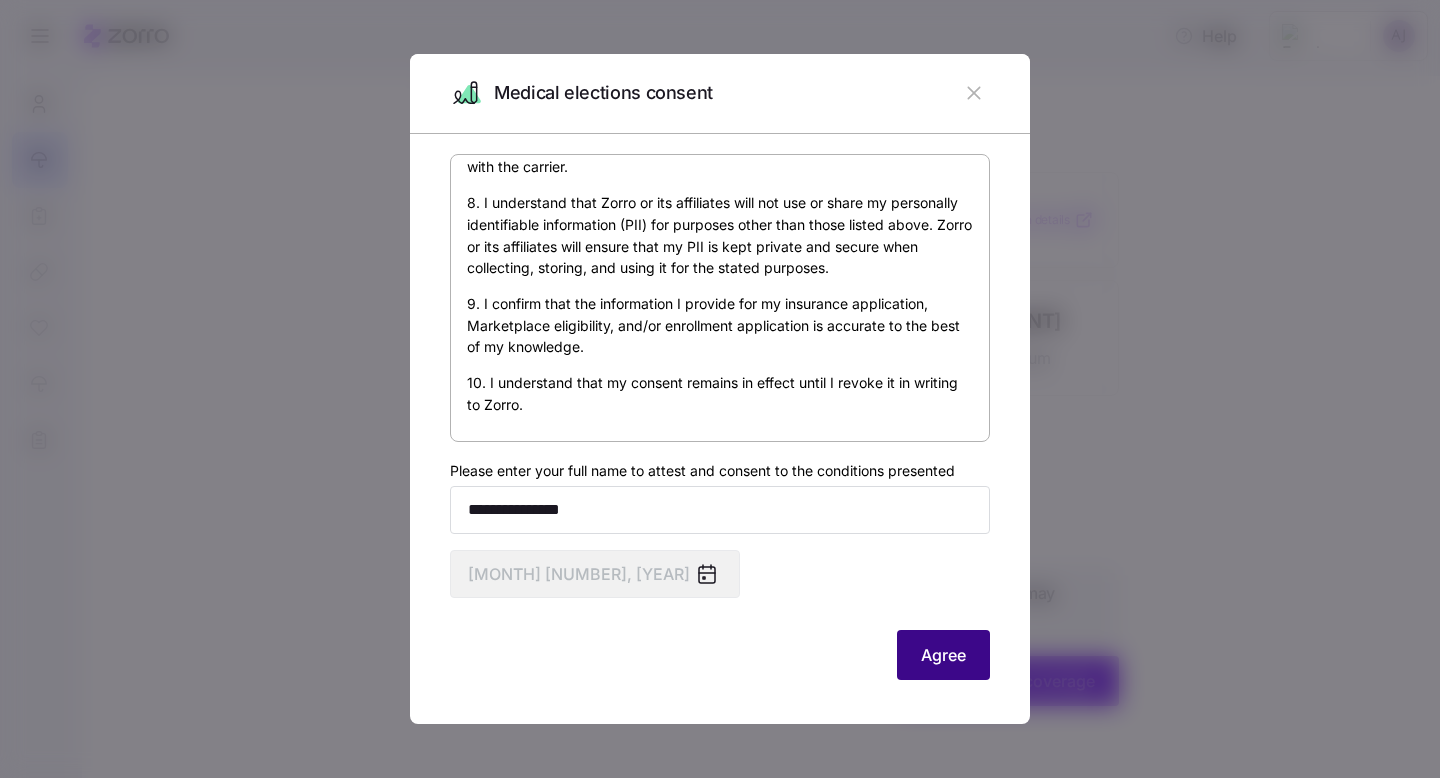 click on "Agree" at bounding box center [943, 655] 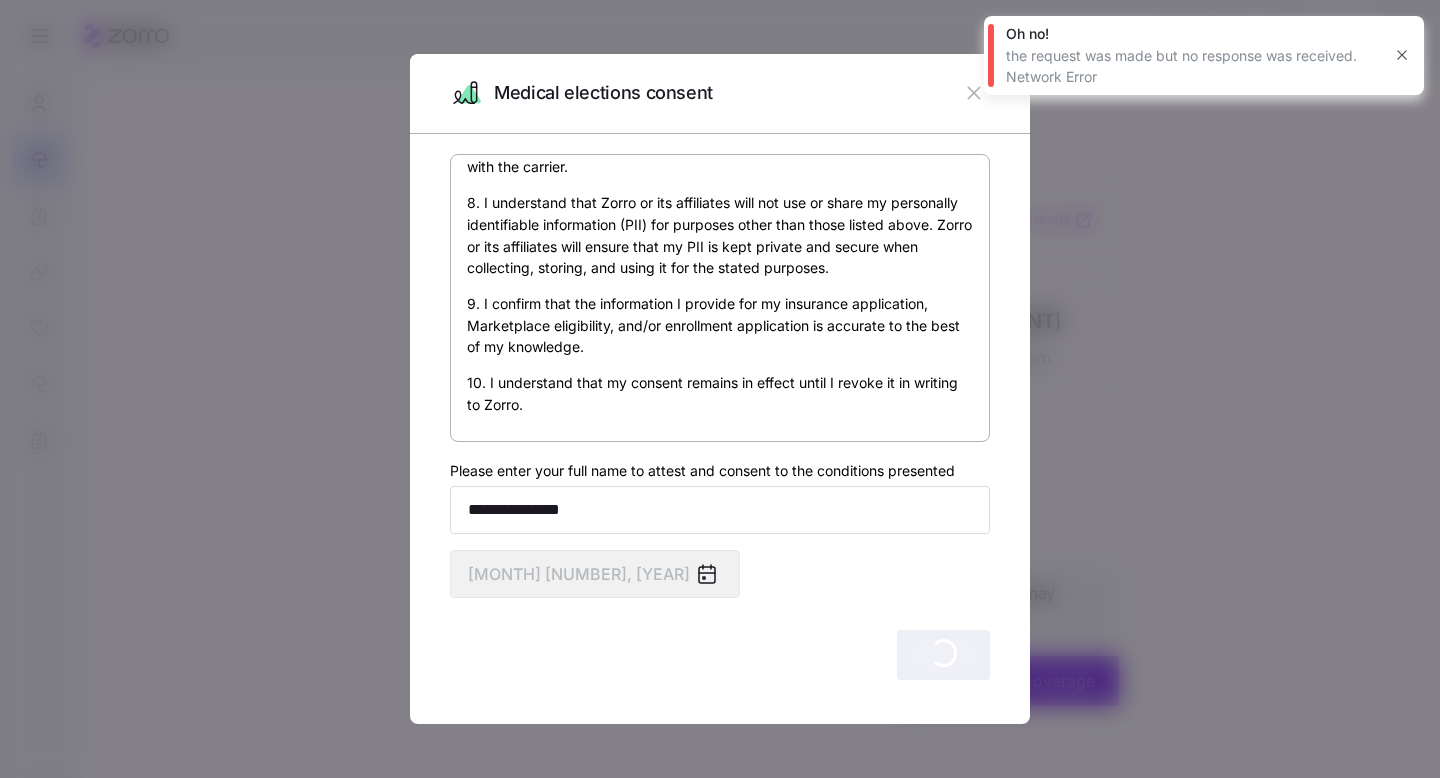 click 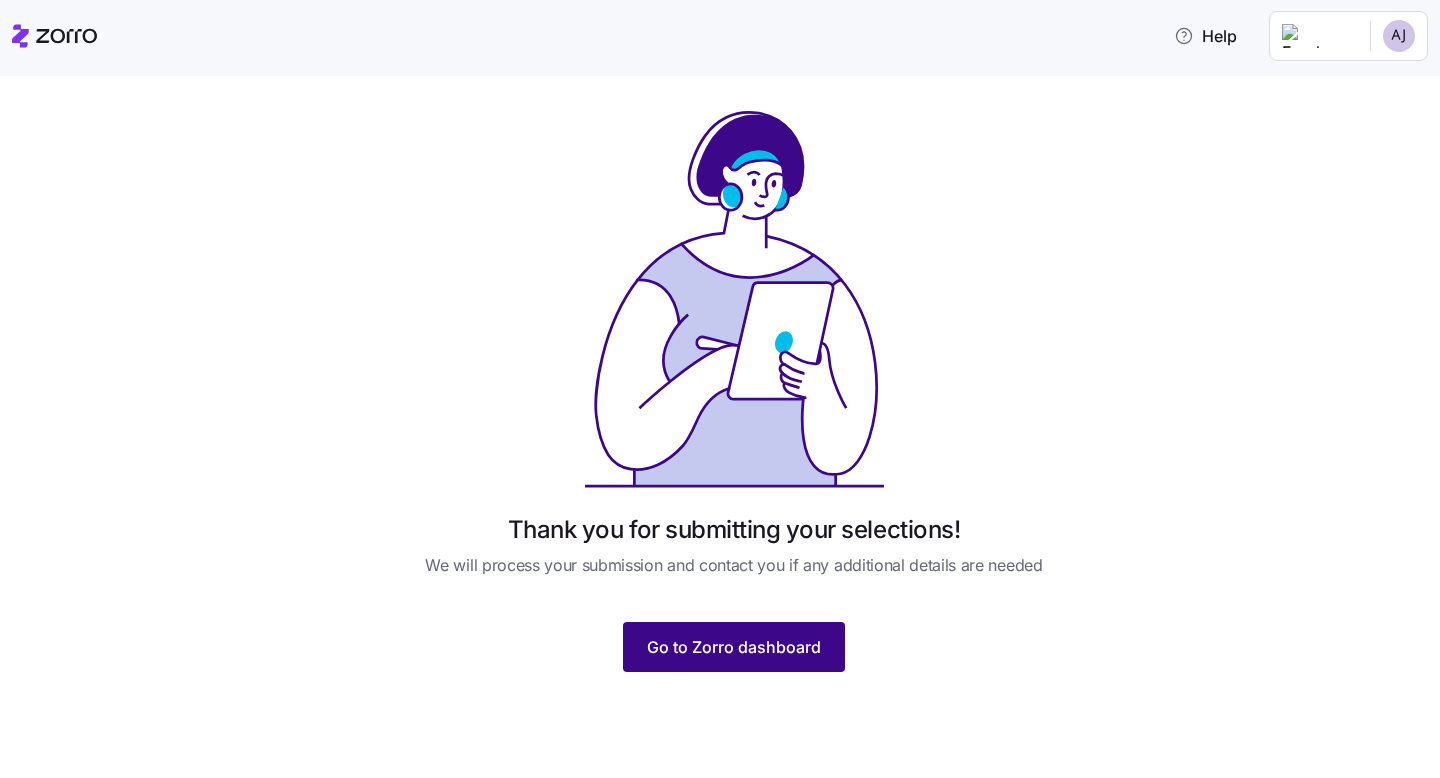 click on "Go to Zorro dashboard" at bounding box center [734, 647] 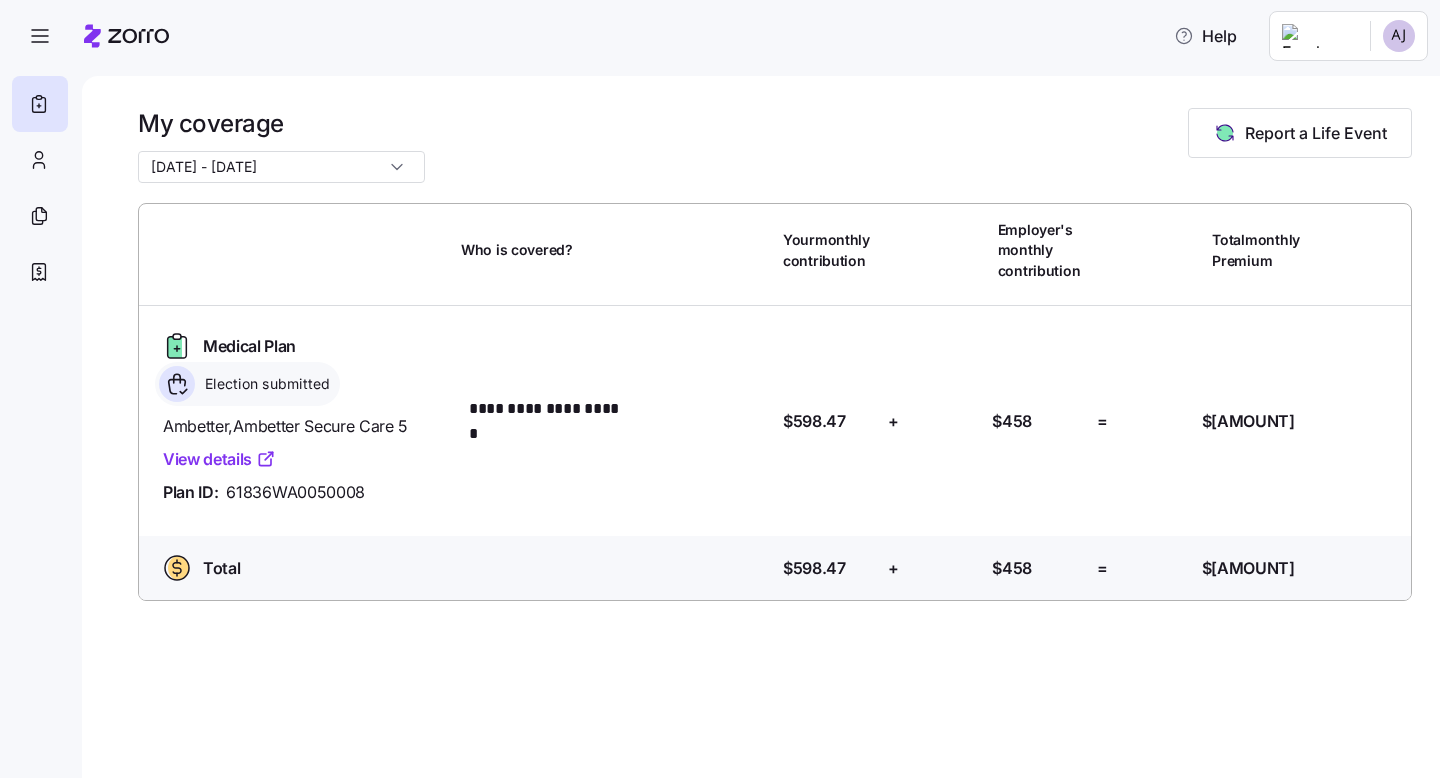 click on "View details" at bounding box center (219, 459) 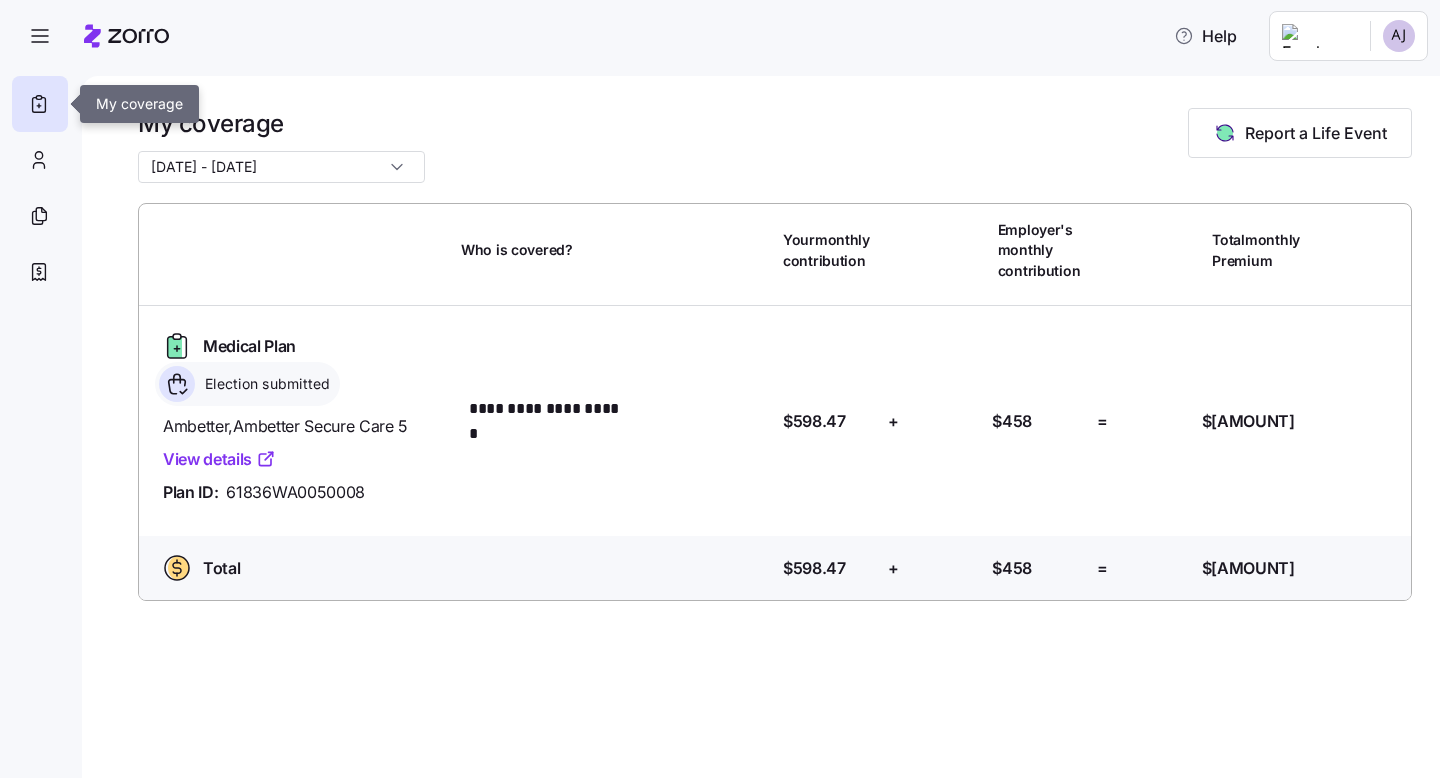 click 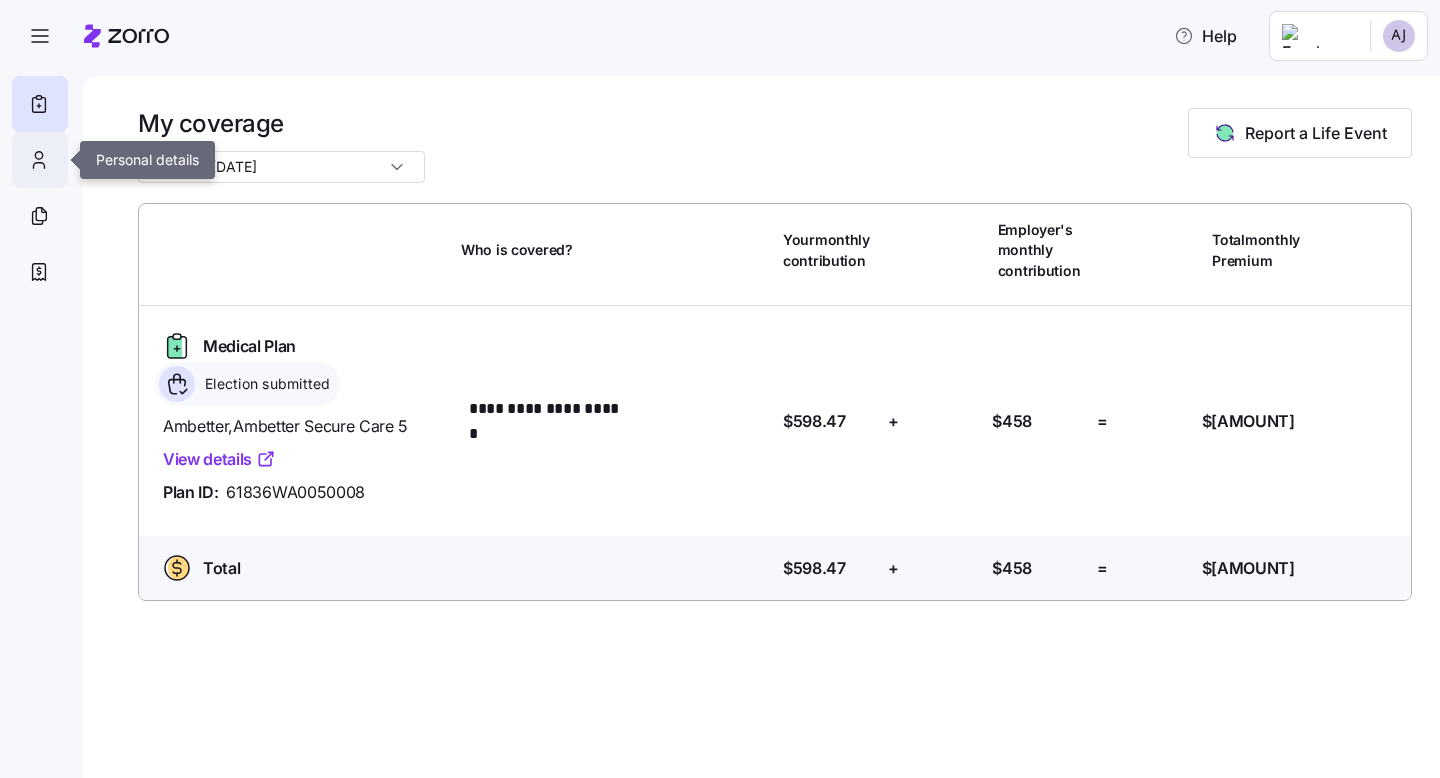 click 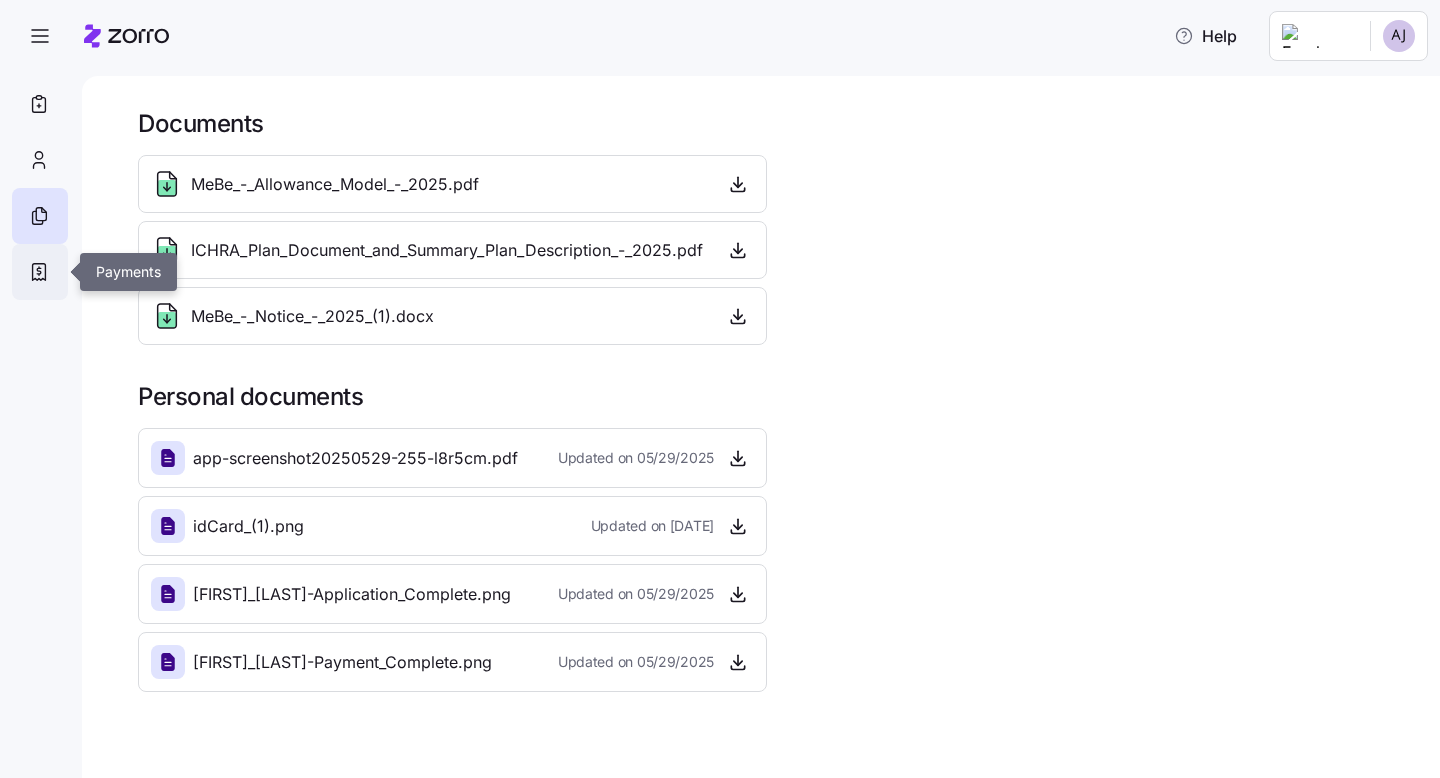 click 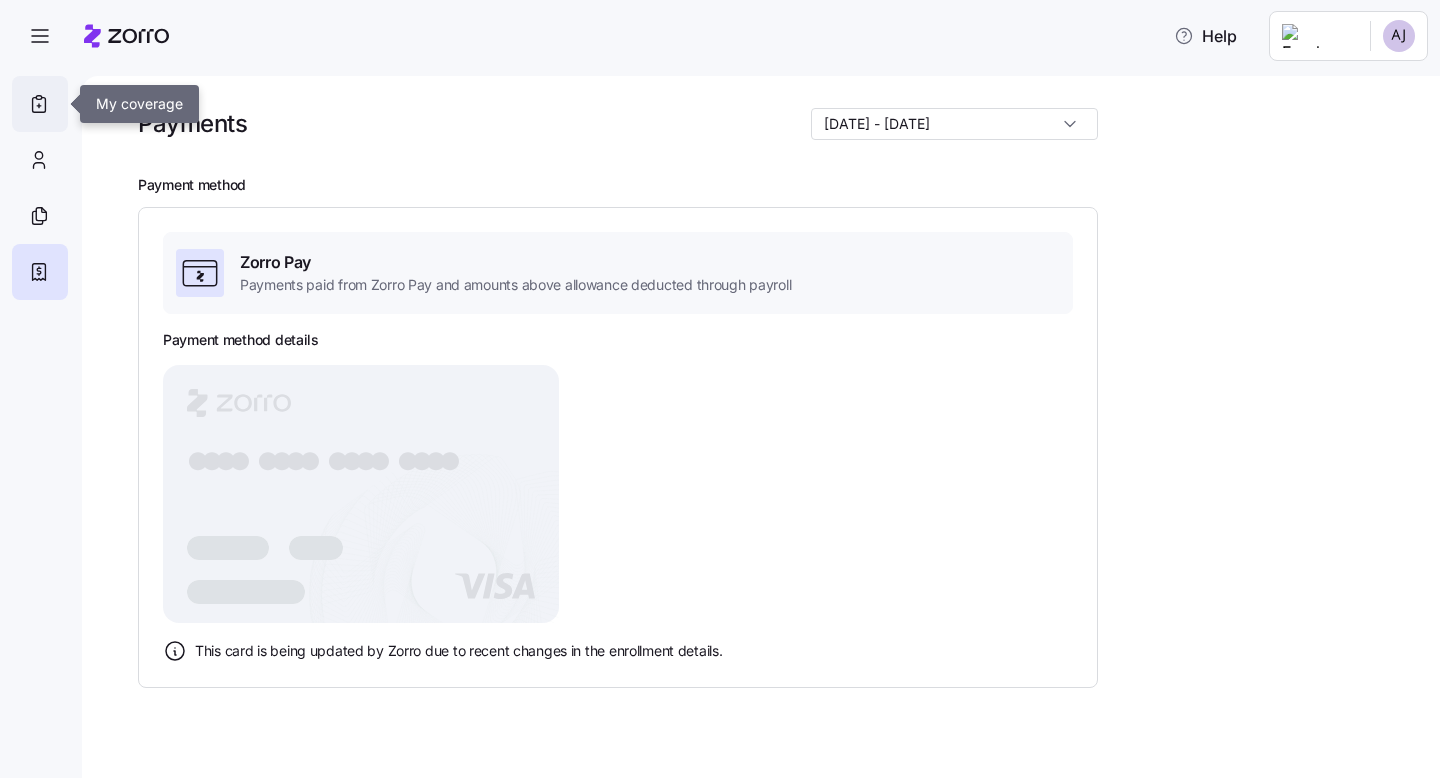 click at bounding box center [40, 104] 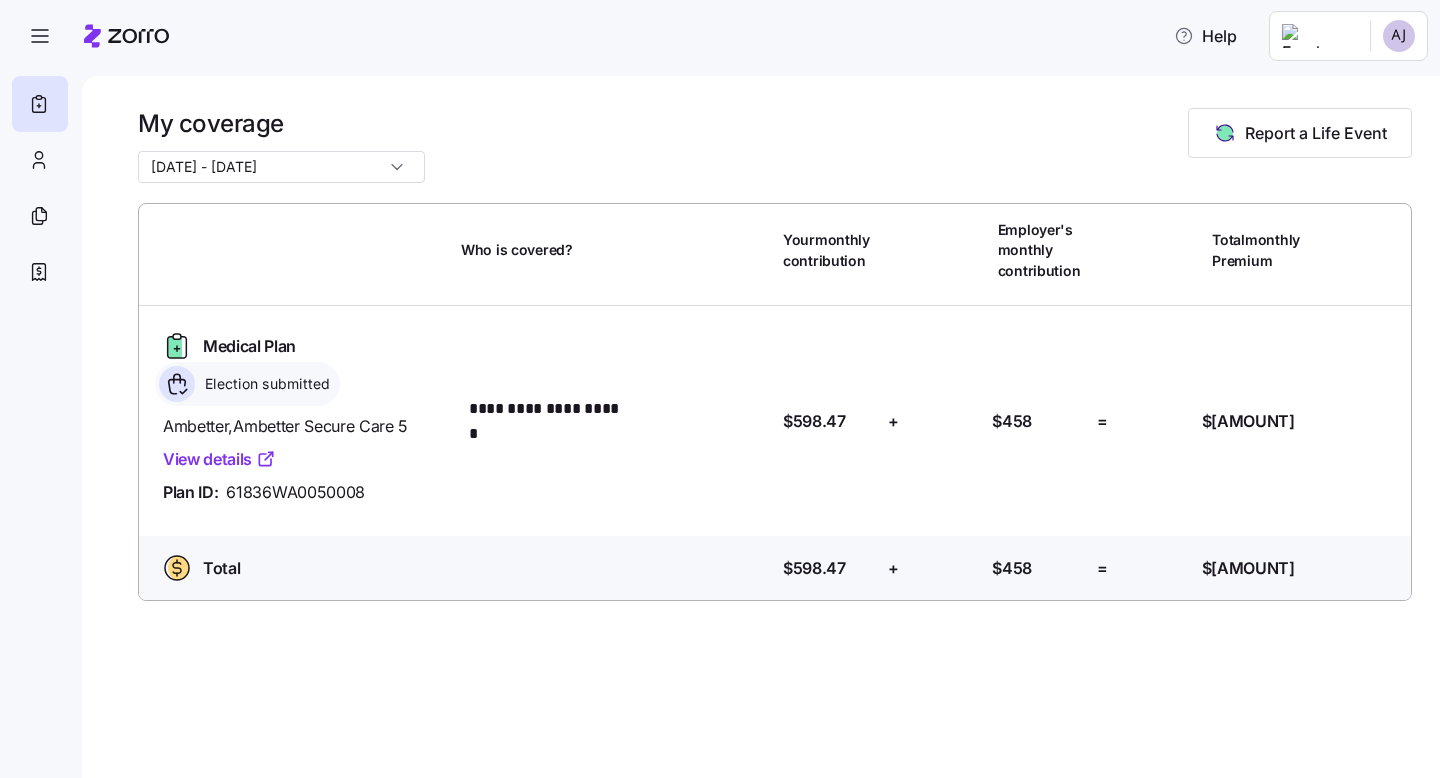 click on "[DATE] - [DATE]" at bounding box center [281, 167] 